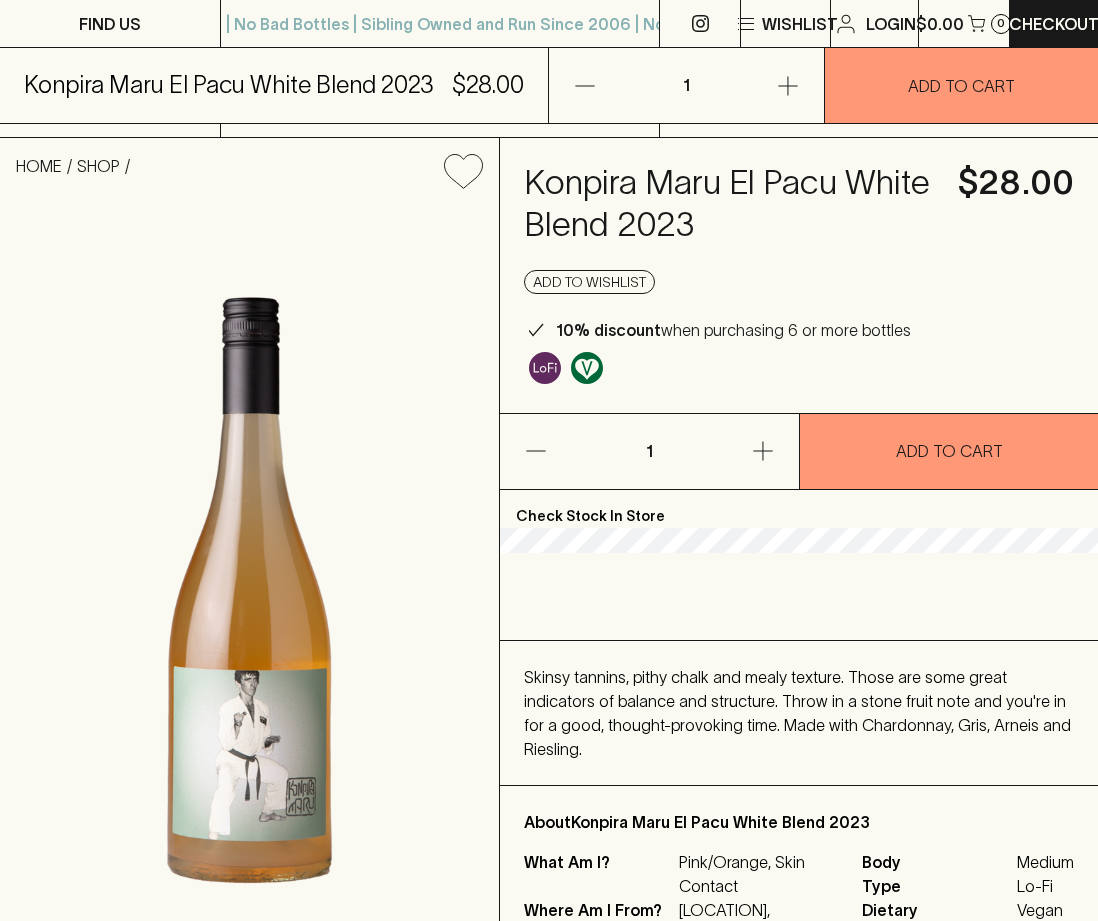 scroll, scrollTop: 652, scrollLeft: 0, axis: vertical 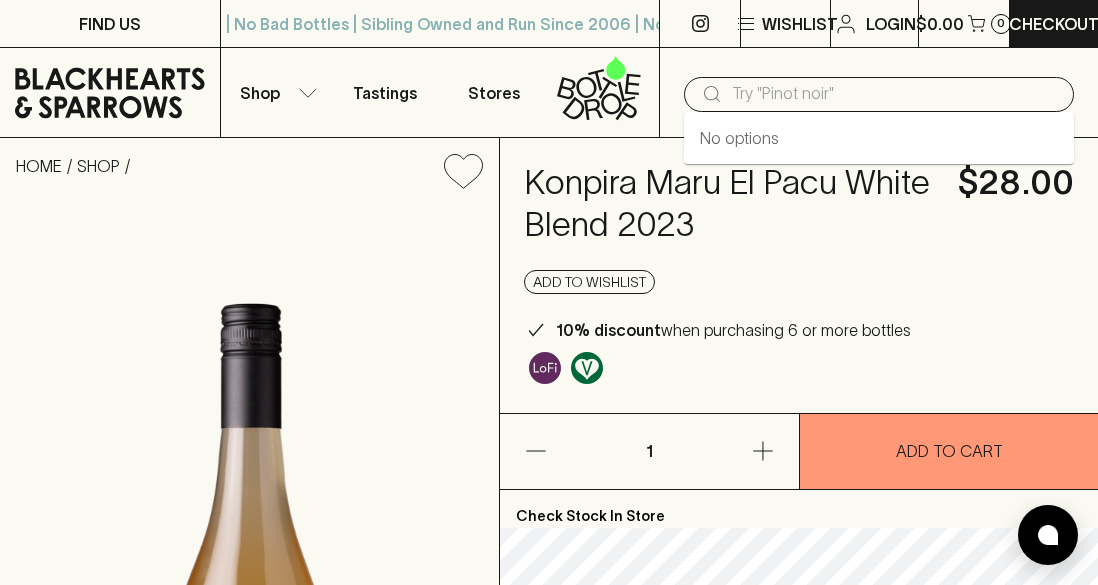 click at bounding box center (895, 94) 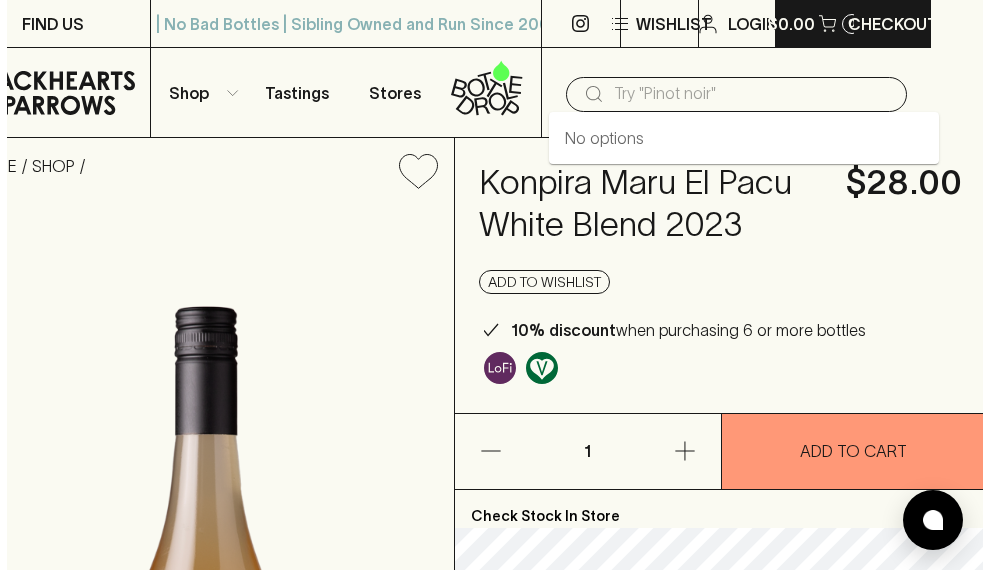scroll, scrollTop: 0, scrollLeft: 39, axis: horizontal 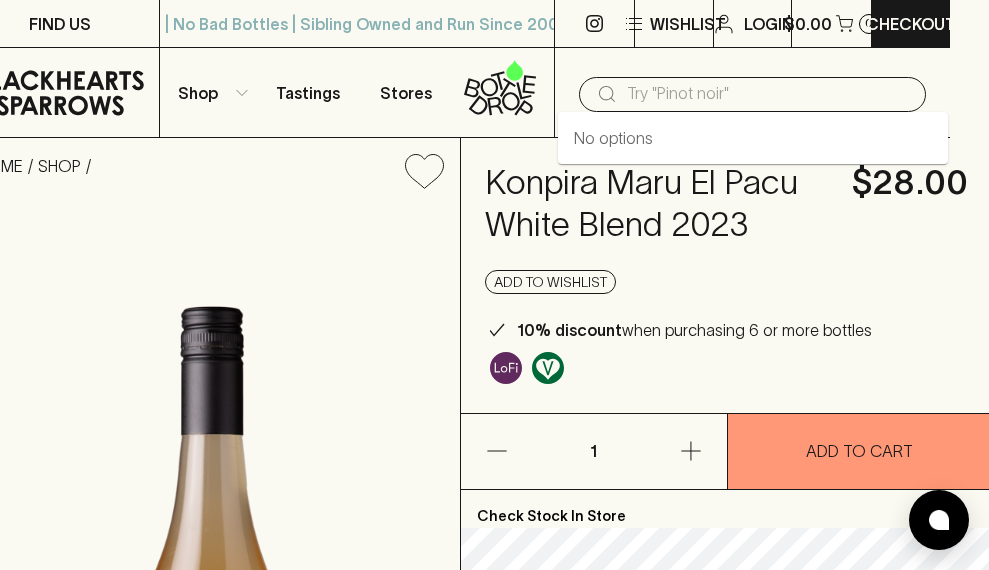 click at bounding box center [768, 94] 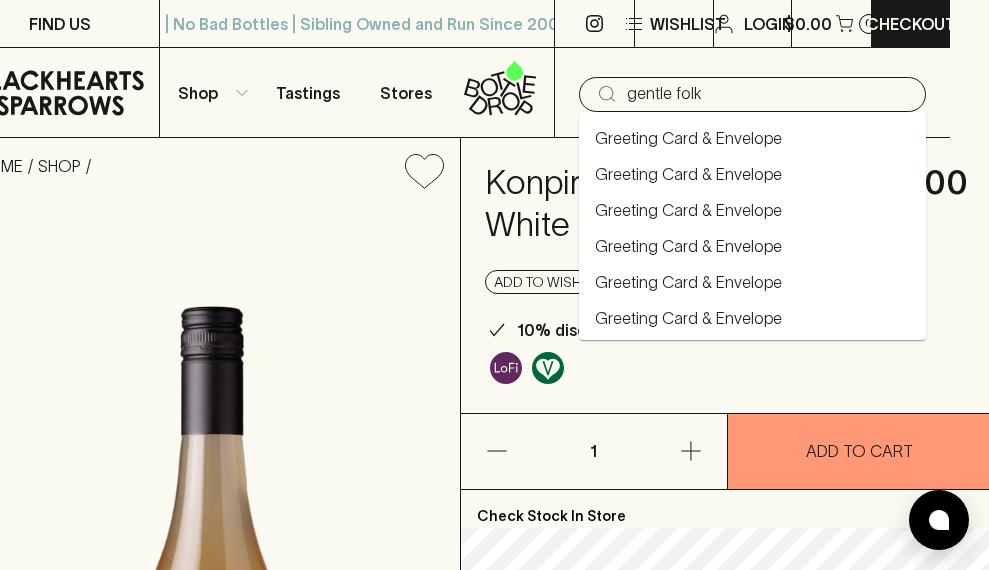 type on "gentle folk" 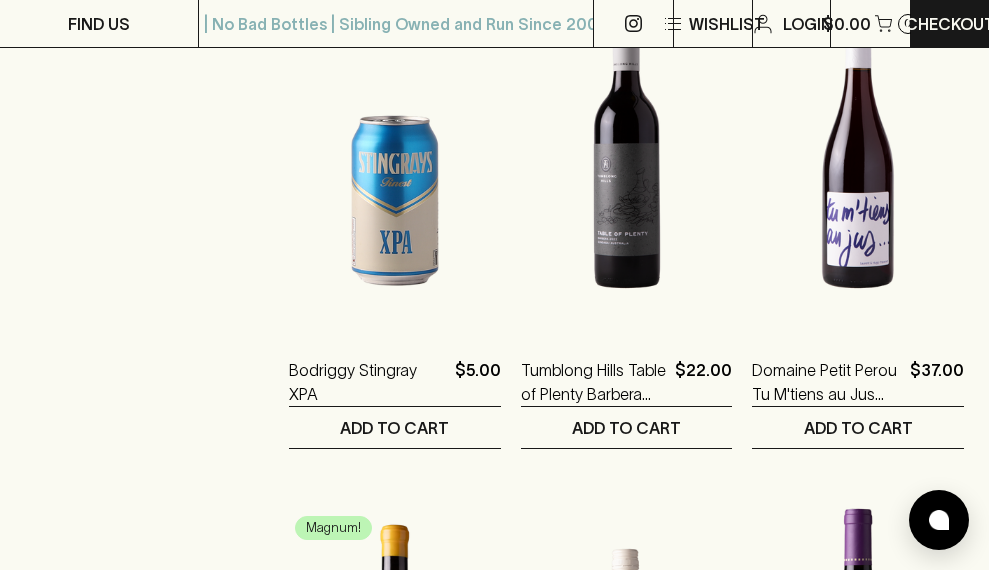 scroll, scrollTop: 1451, scrollLeft: 0, axis: vertical 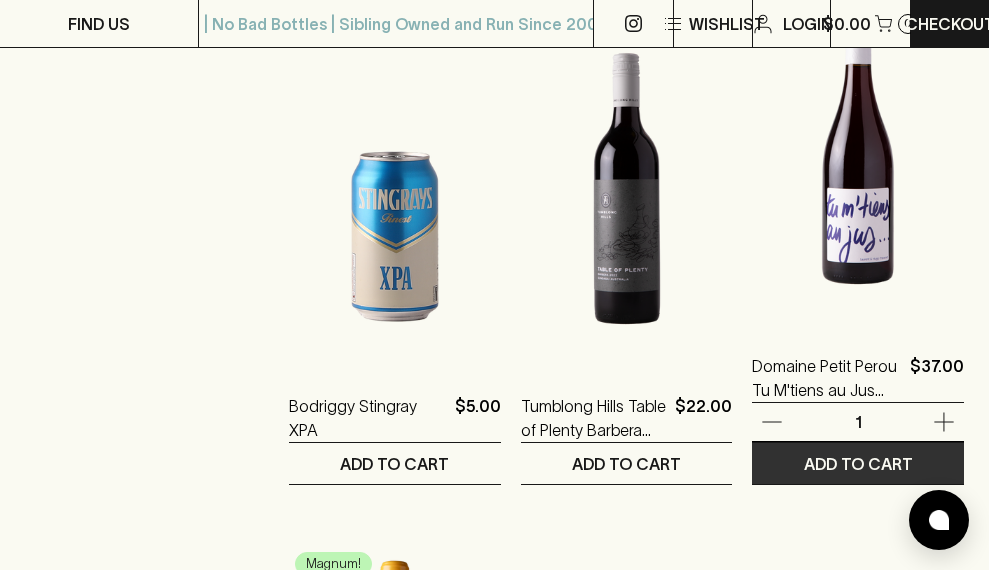 click on "ADD TO CART" at bounding box center [858, 464] 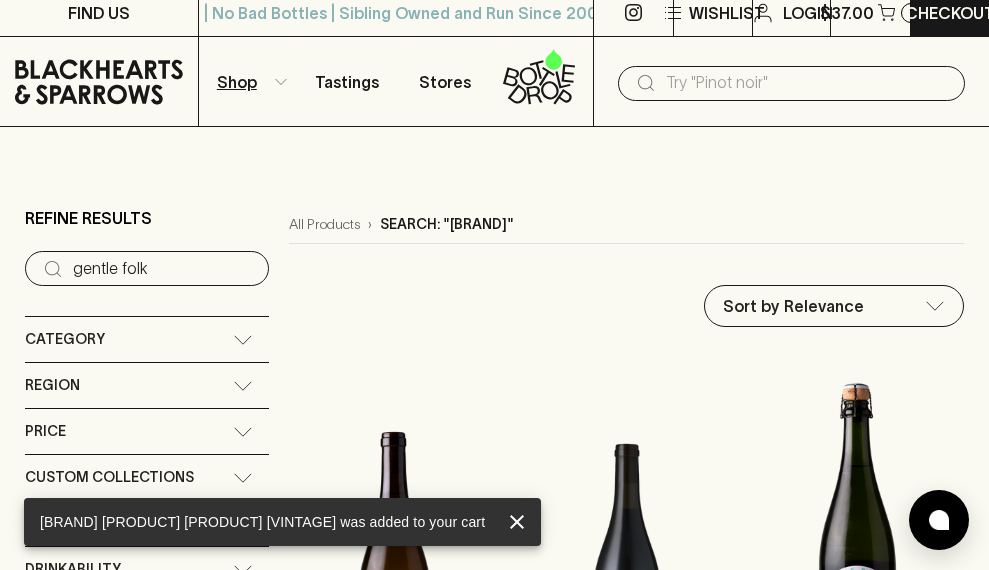 scroll, scrollTop: 0, scrollLeft: 0, axis: both 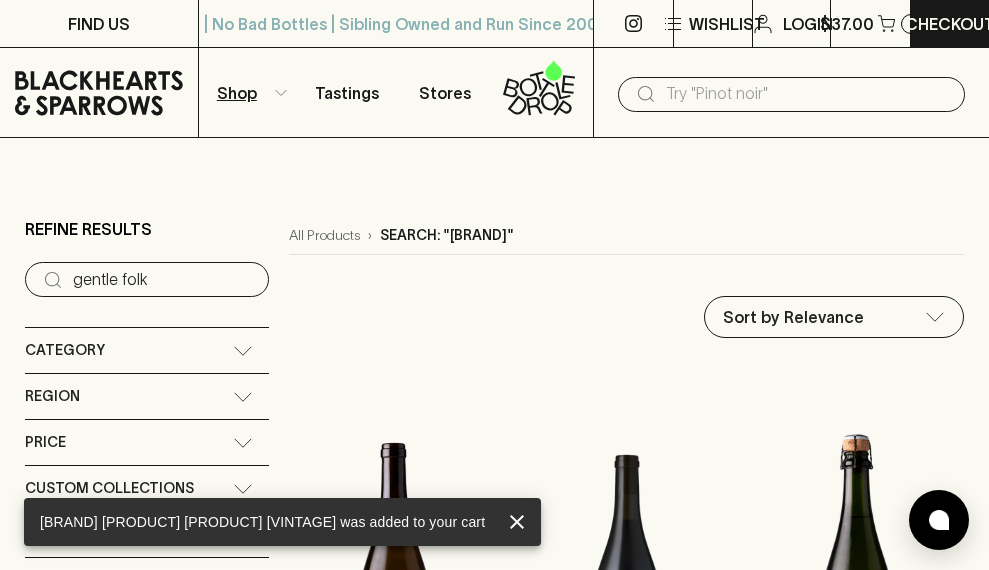 click at bounding box center (807, 94) 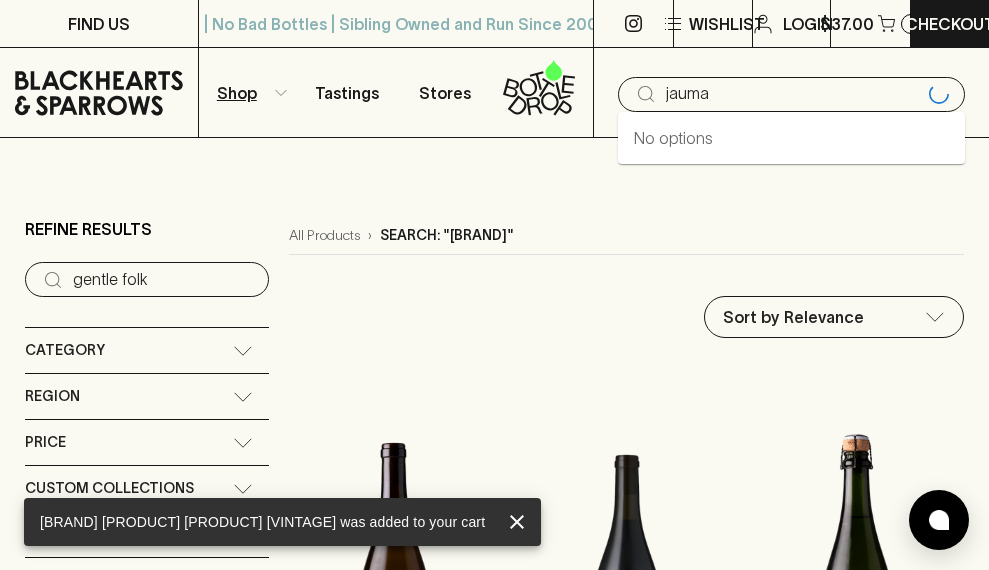 type on "jauma" 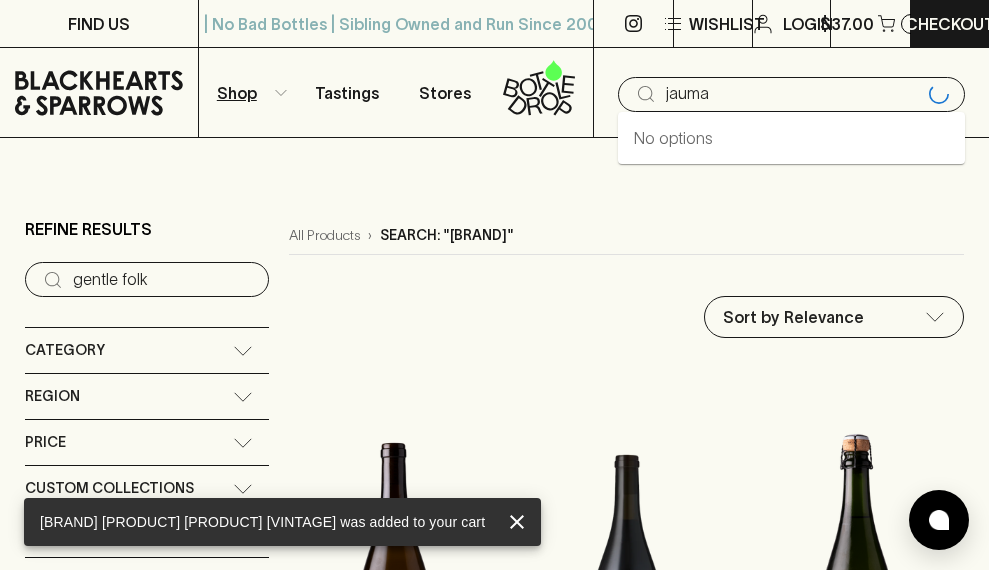 type on "jauma" 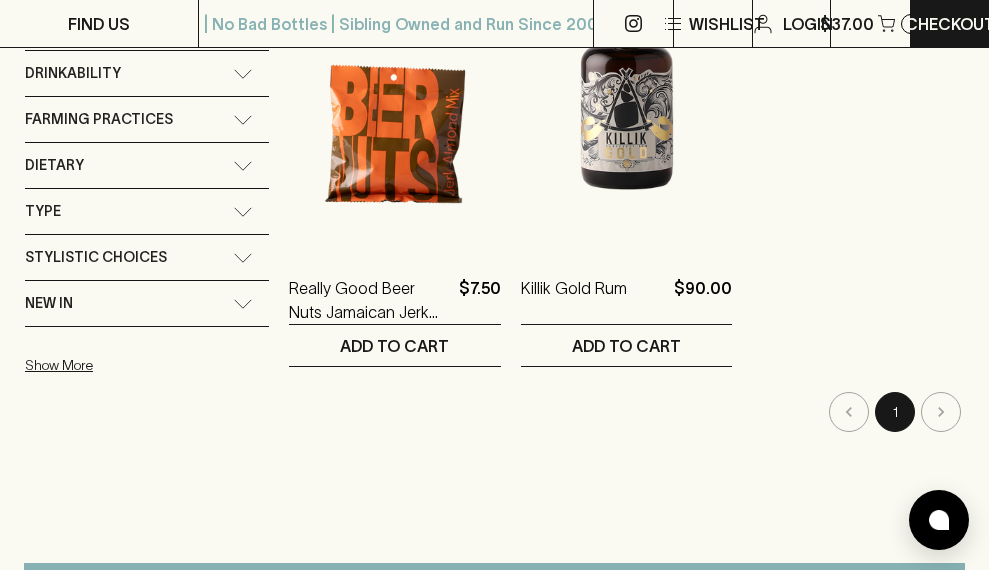 scroll, scrollTop: 0, scrollLeft: 0, axis: both 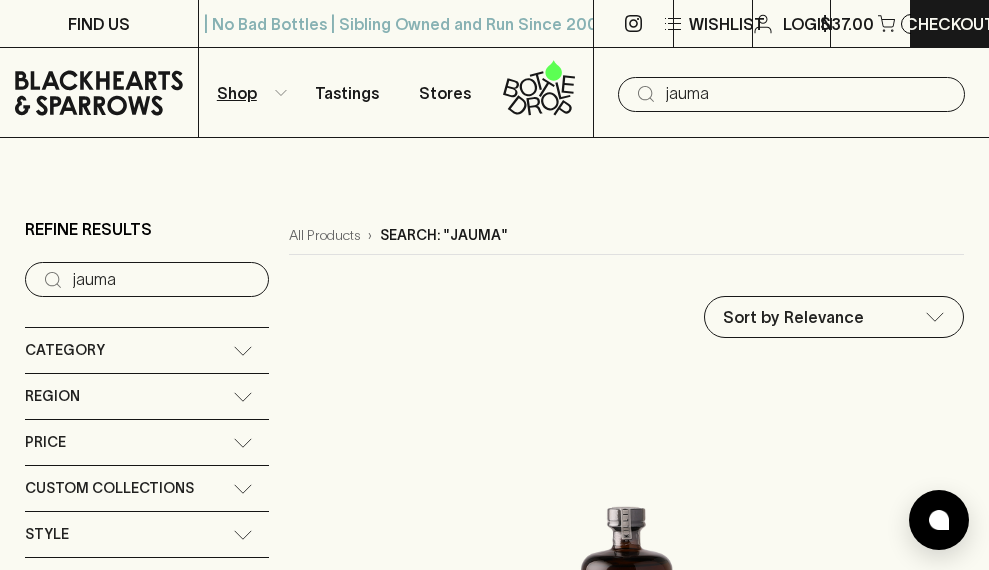 click on "jauma" at bounding box center [807, 94] 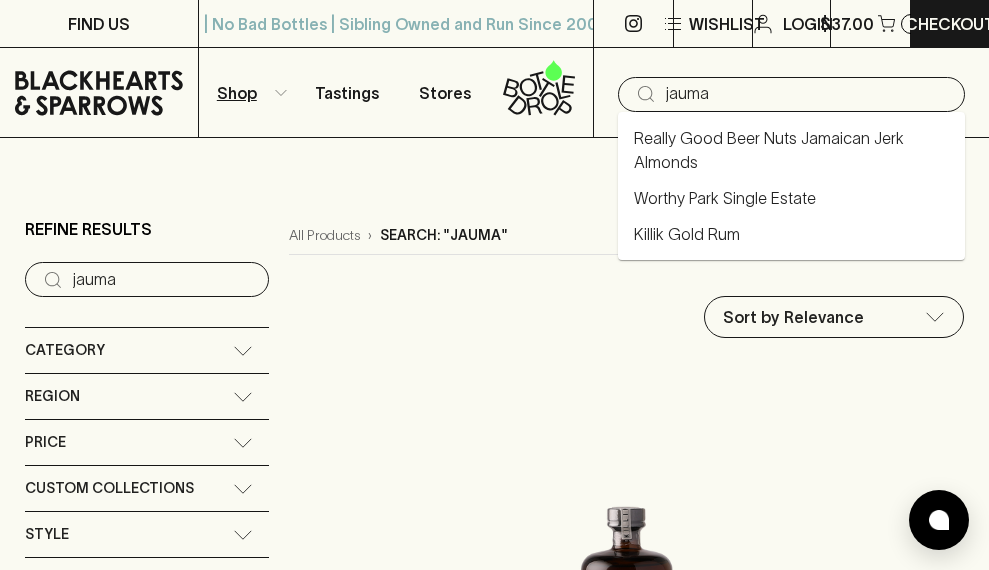 click on "jauma" at bounding box center (807, 94) 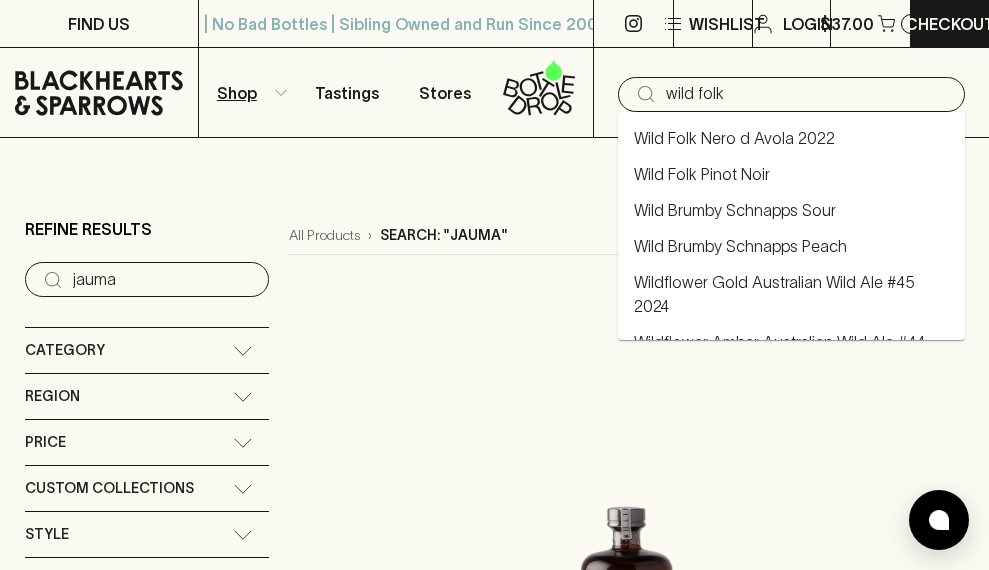 type on "wild folk" 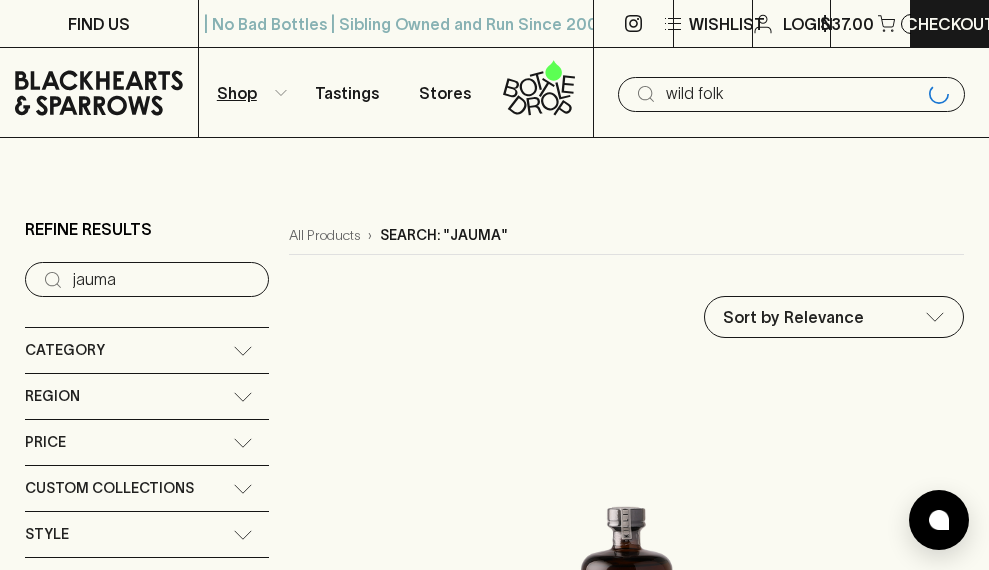 type on "wild folk" 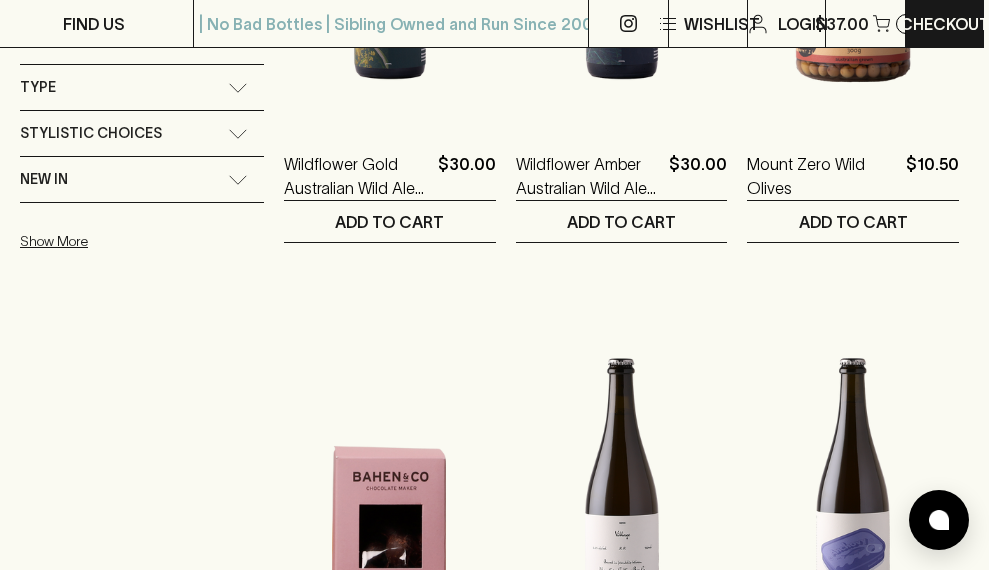 scroll, scrollTop: 0, scrollLeft: 5, axis: horizontal 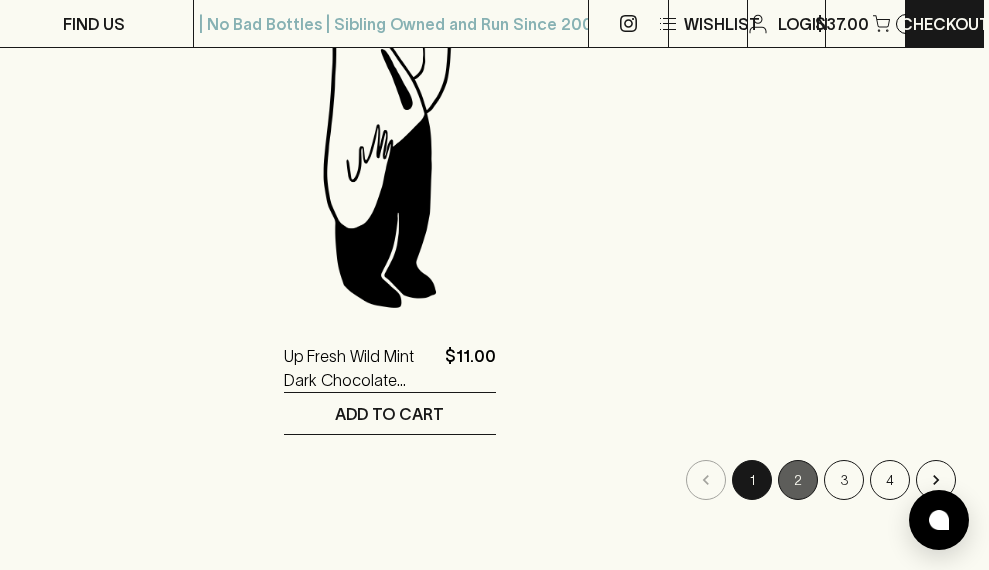 click on "2" at bounding box center (798, 480) 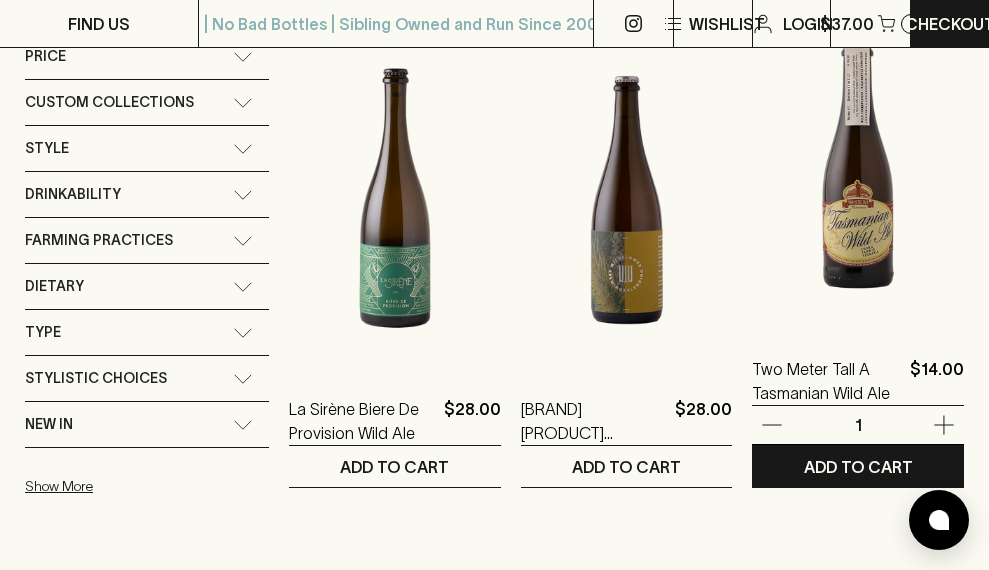 scroll, scrollTop: 0, scrollLeft: 0, axis: both 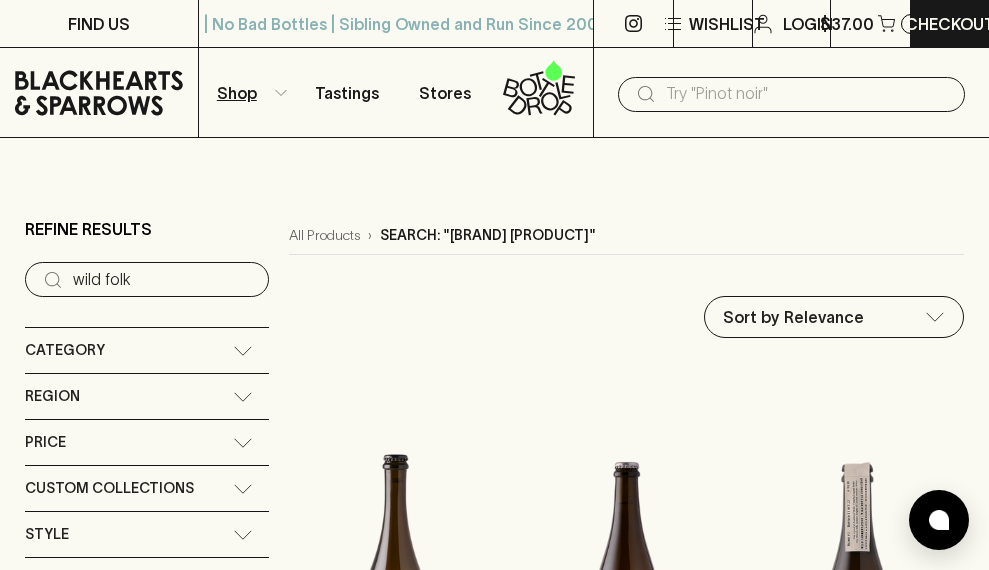 click at bounding box center [807, 94] 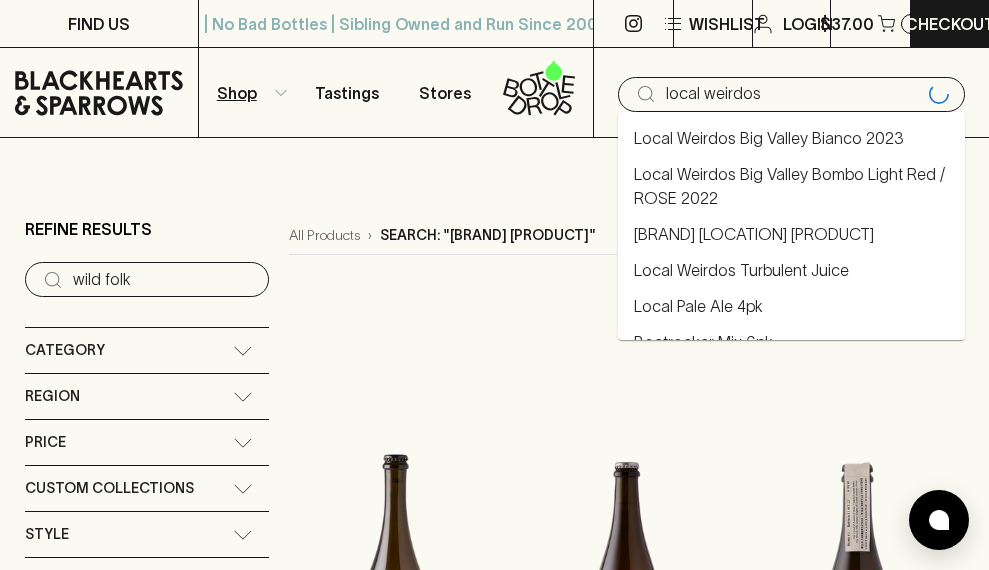 type on "local weirdos" 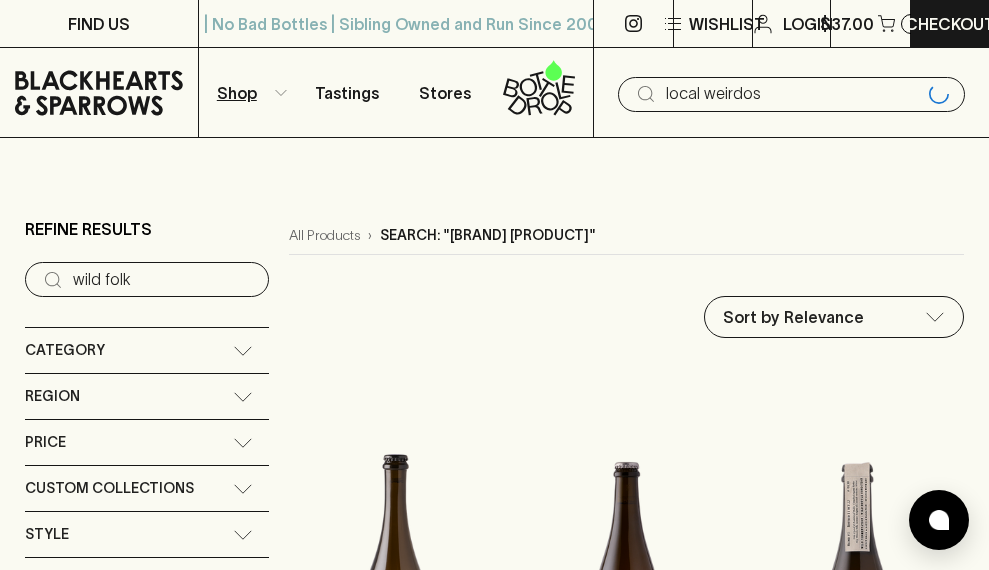type on "local weirdos" 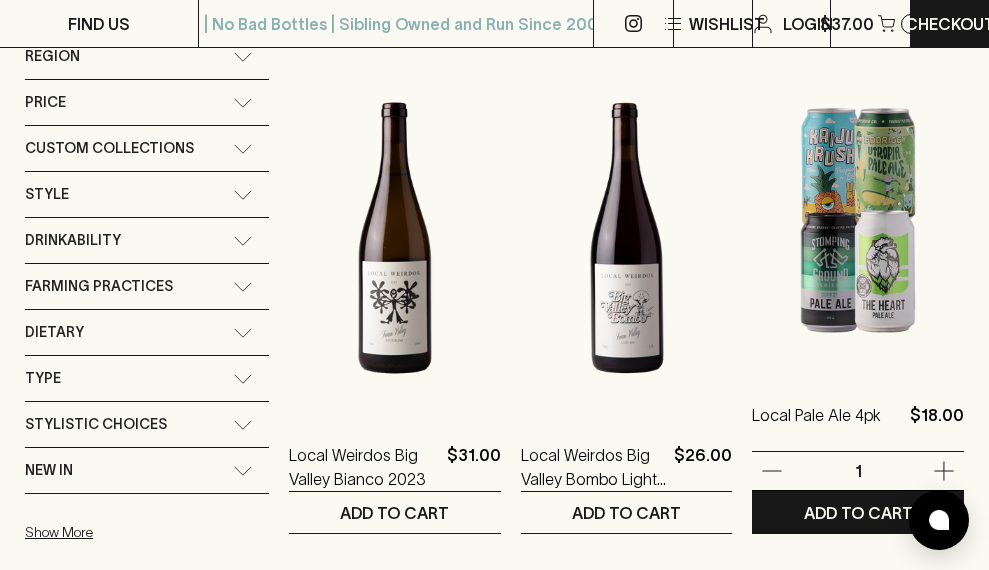 scroll, scrollTop: 341, scrollLeft: 0, axis: vertical 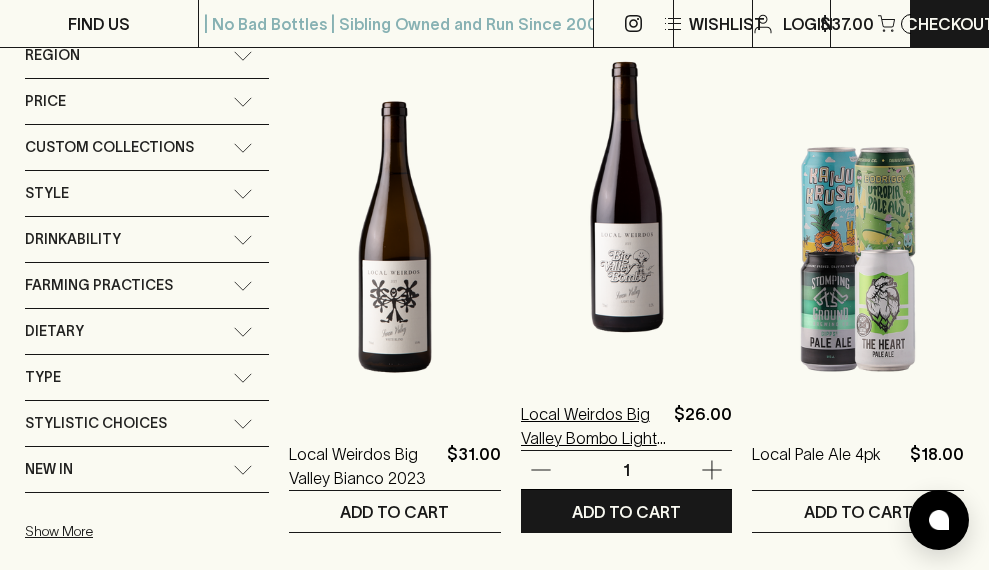 type 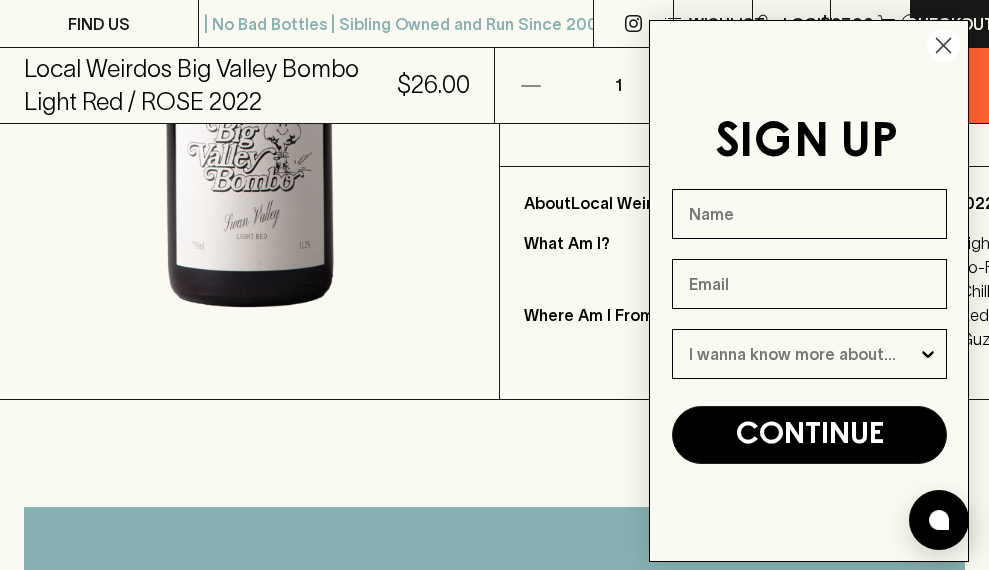 scroll, scrollTop: 608, scrollLeft: 0, axis: vertical 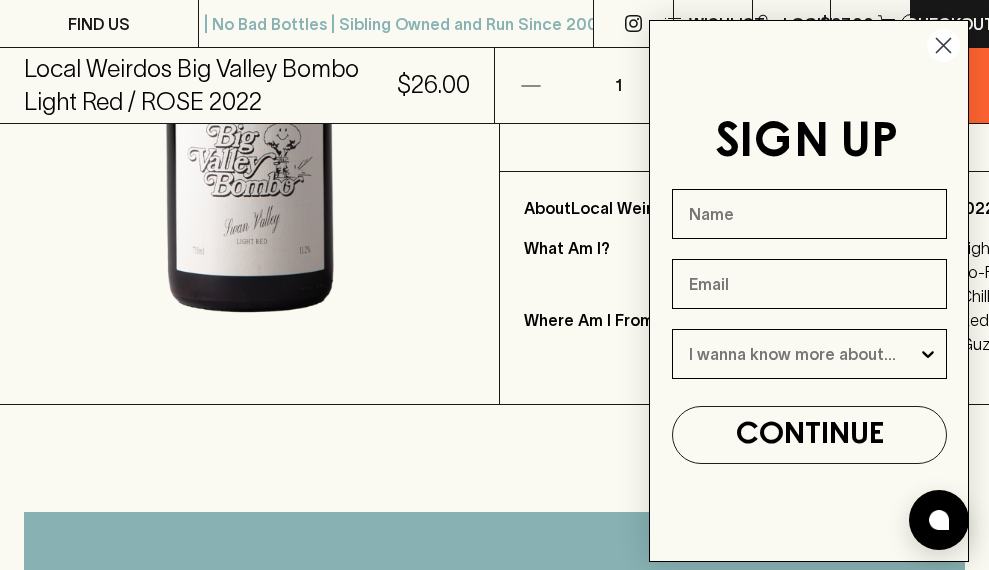 click 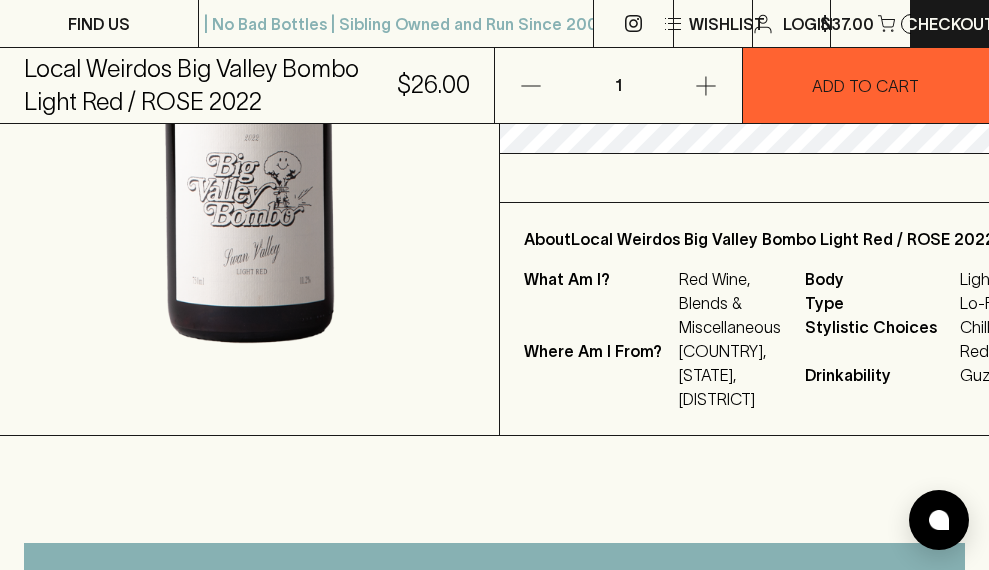 scroll, scrollTop: 582, scrollLeft: 0, axis: vertical 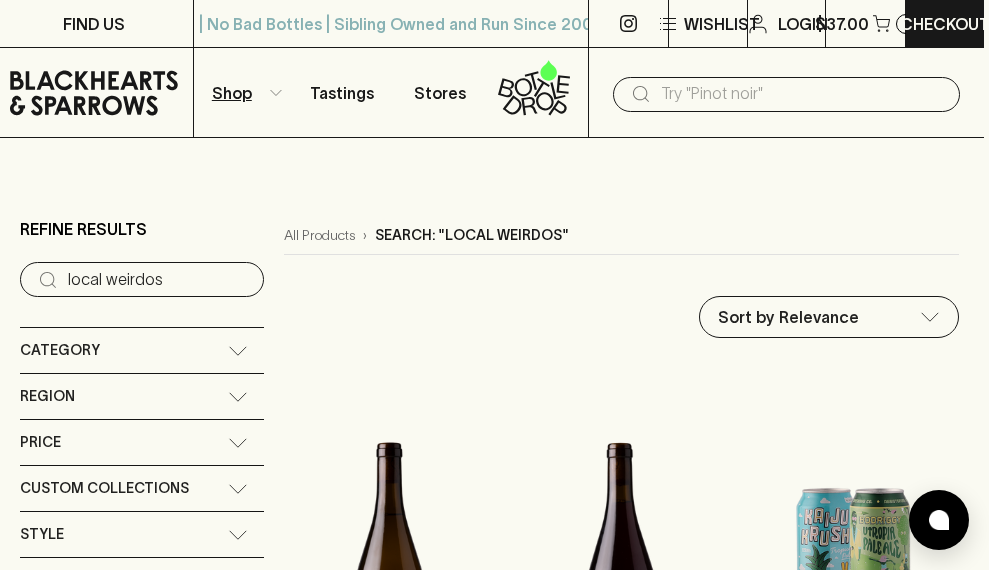 click at bounding box center [802, 94] 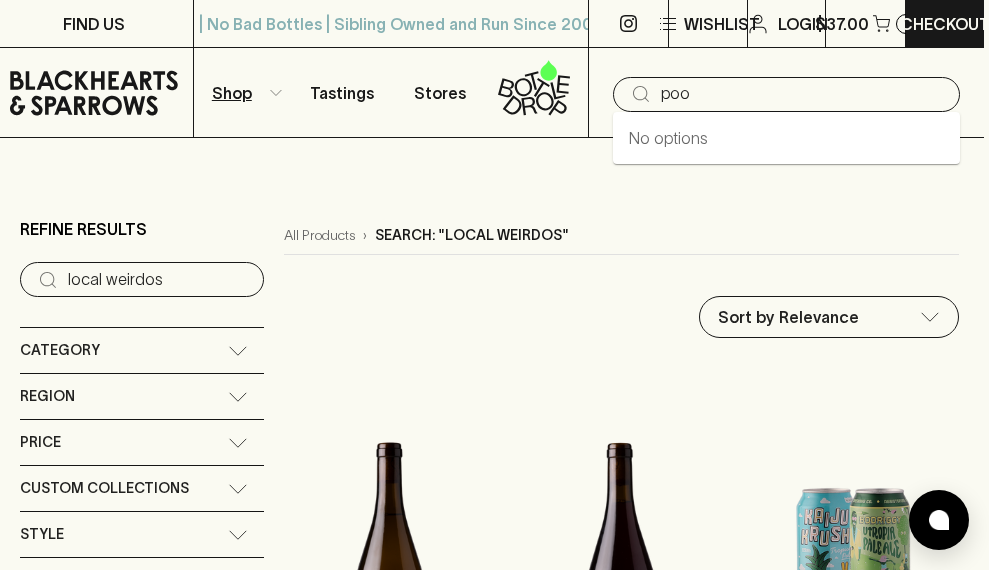 type on "pool" 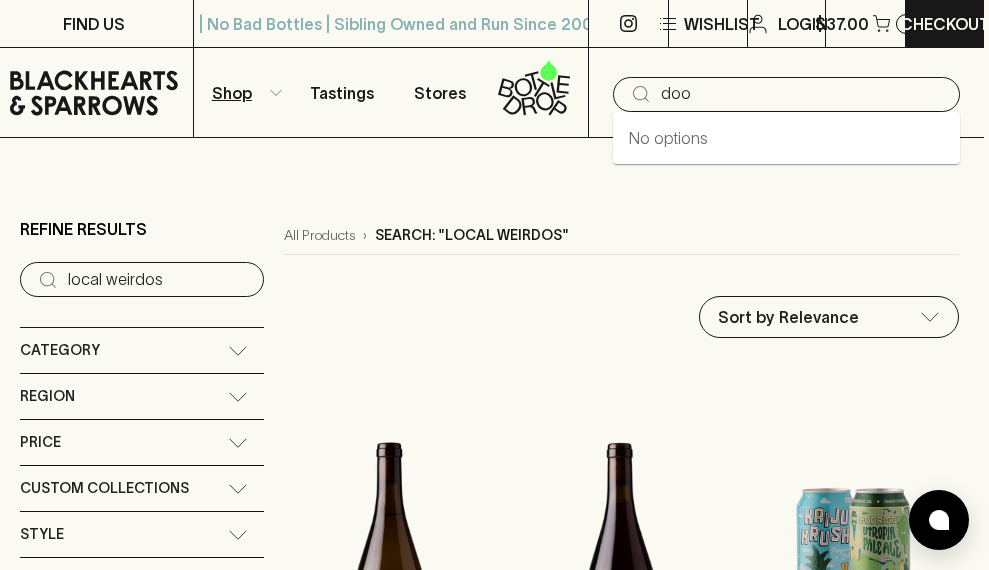 type on "doom" 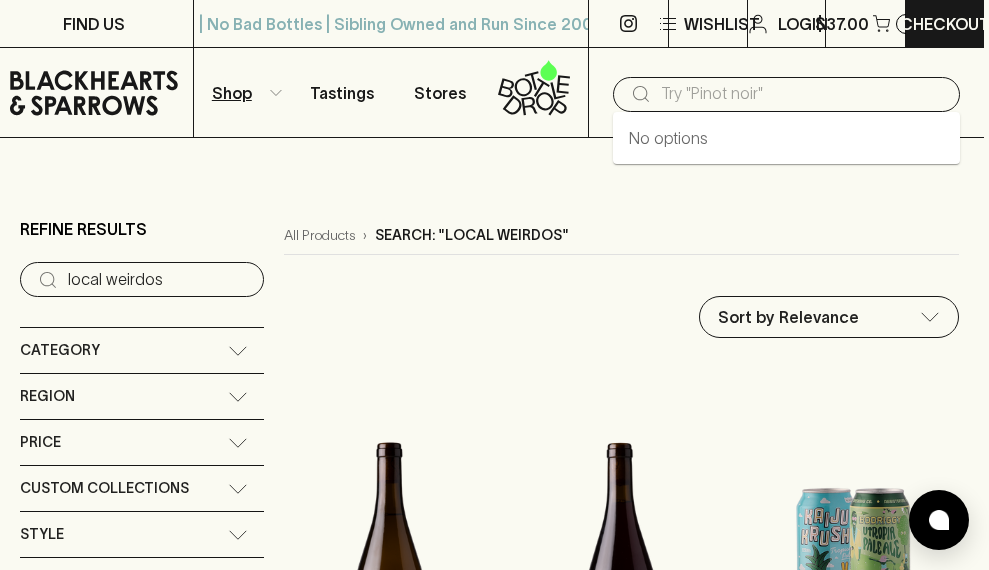 type on "o" 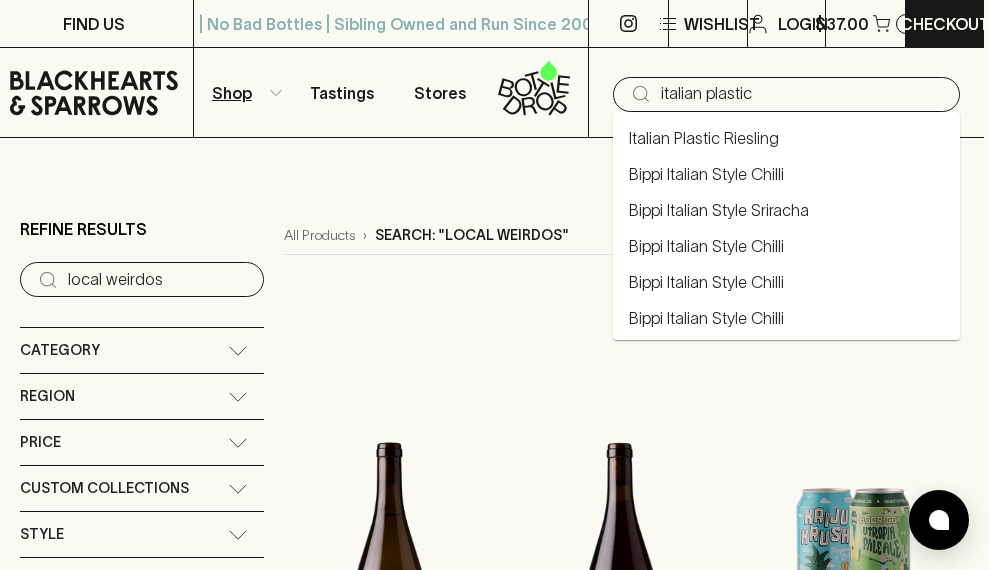 type on "italian plastic" 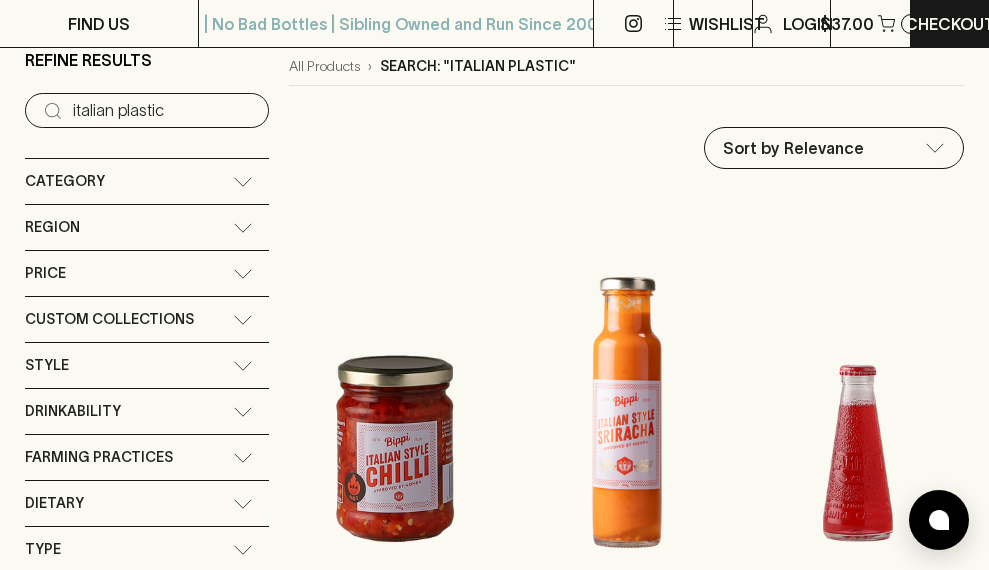 scroll, scrollTop: 0, scrollLeft: 0, axis: both 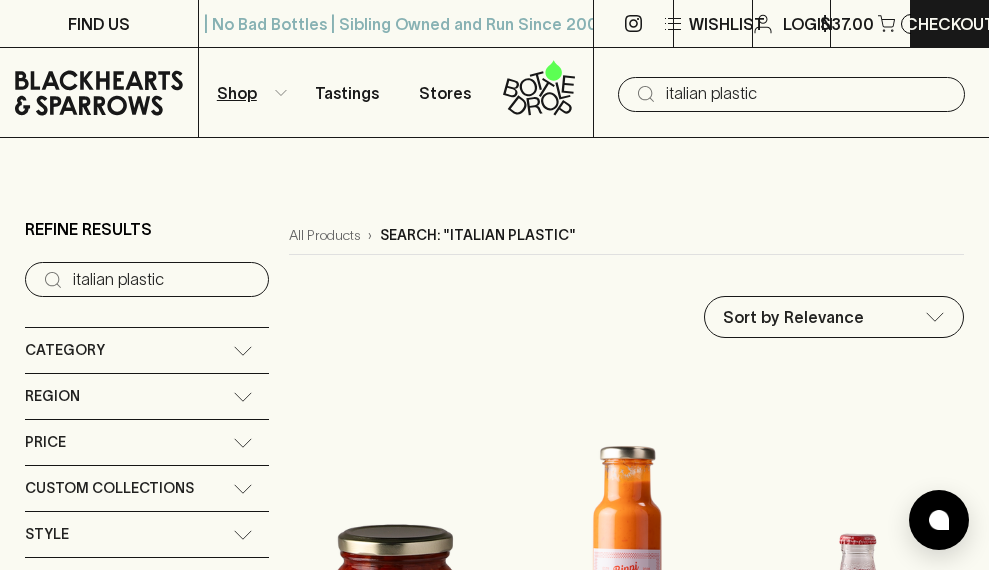 click on "italian plastic" at bounding box center (807, 94) 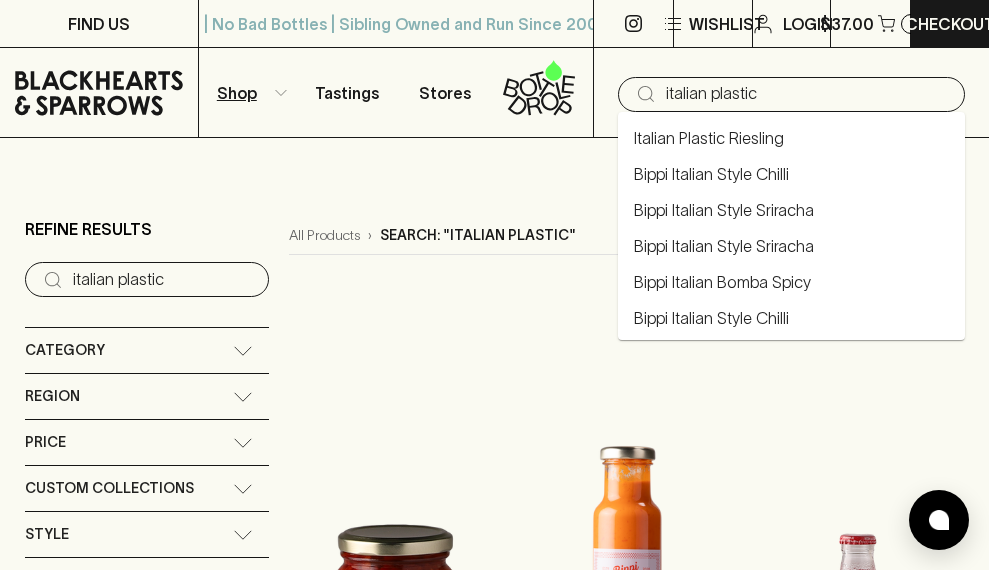 click on "italian plastic" at bounding box center (807, 94) 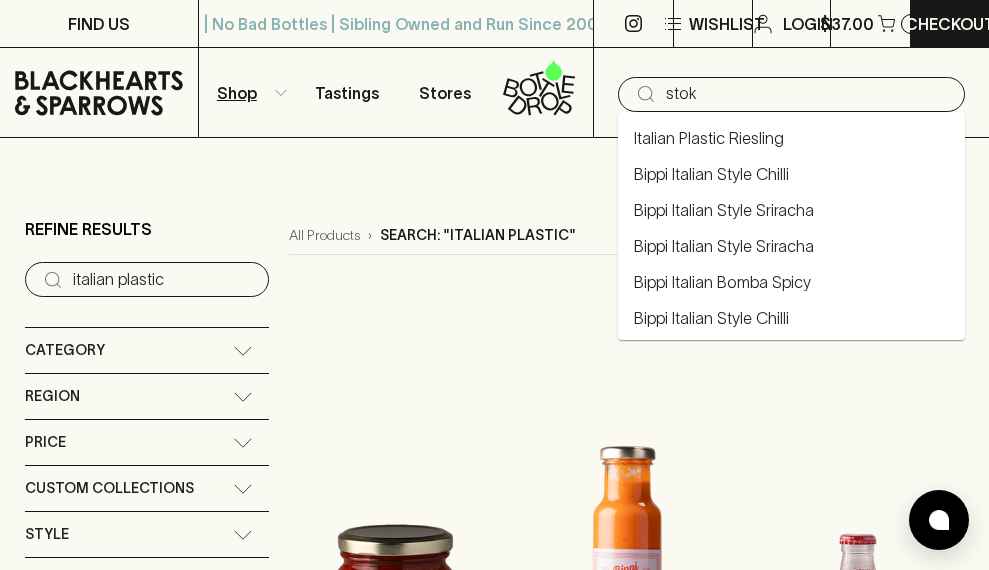 type on "stoke" 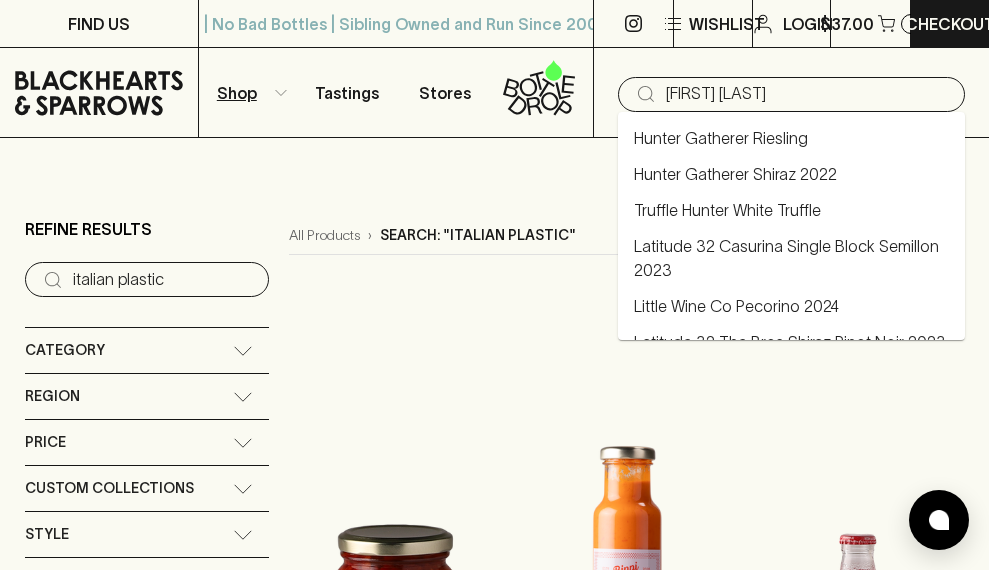 type on "[FIRST] [LAST]" 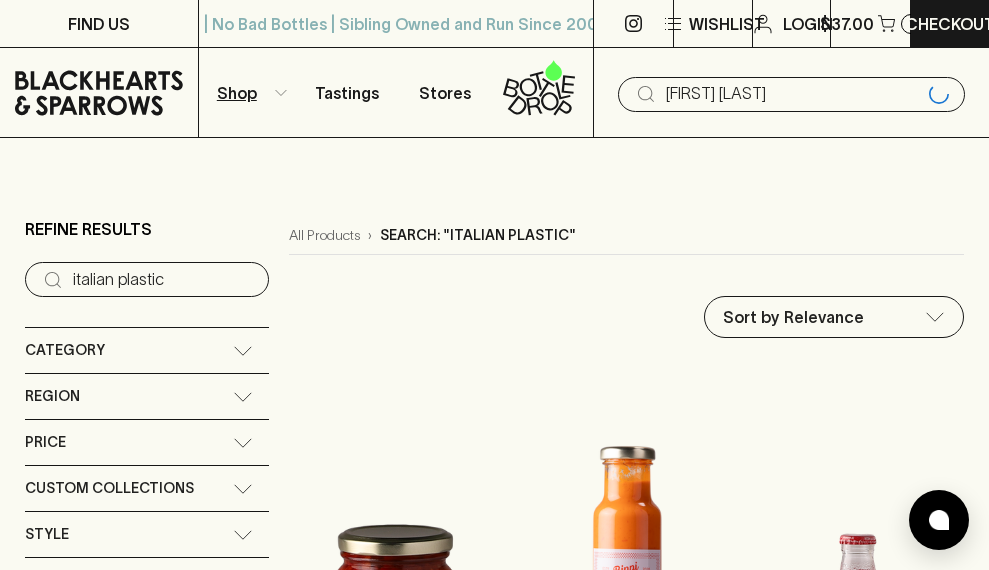type on "[FIRST] [LAST]" 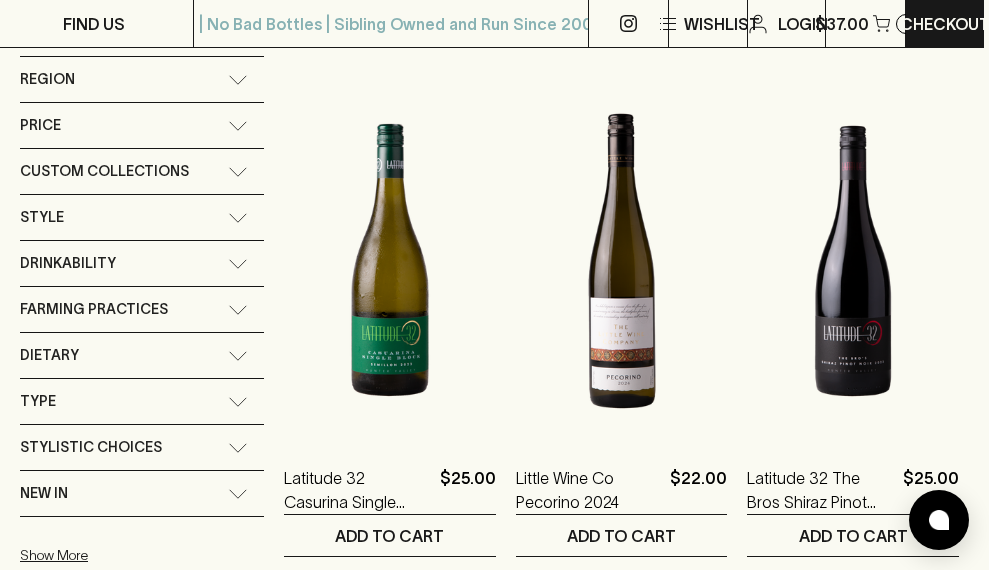 scroll, scrollTop: 0, scrollLeft: 5, axis: horizontal 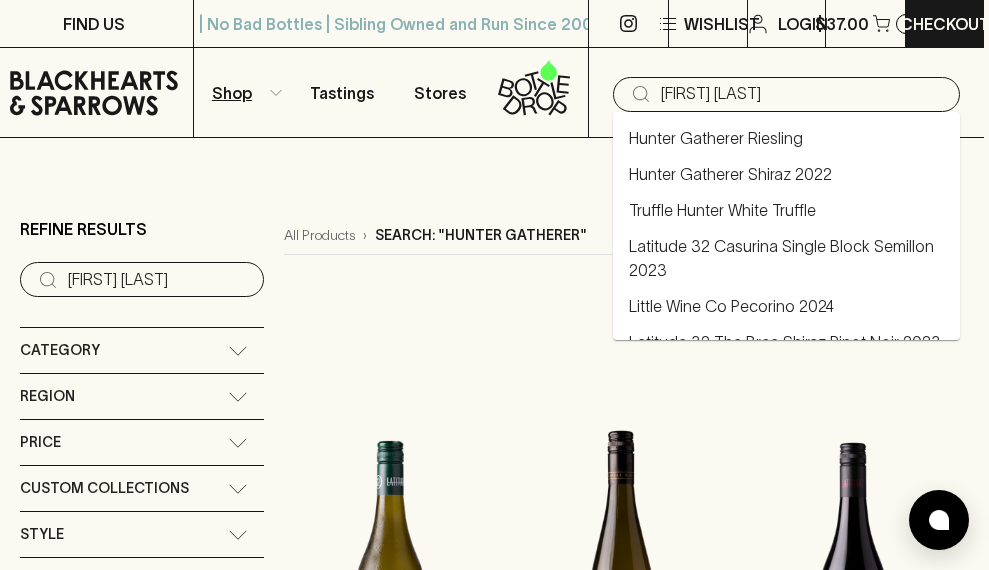 click on "[FIRST] [LAST]" at bounding box center [802, 94] 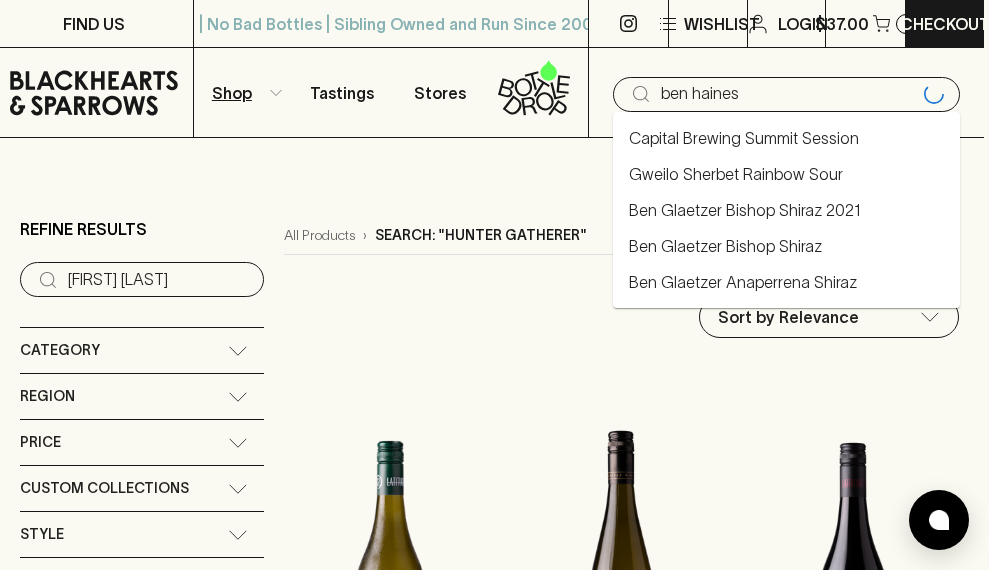 type on "ben haines" 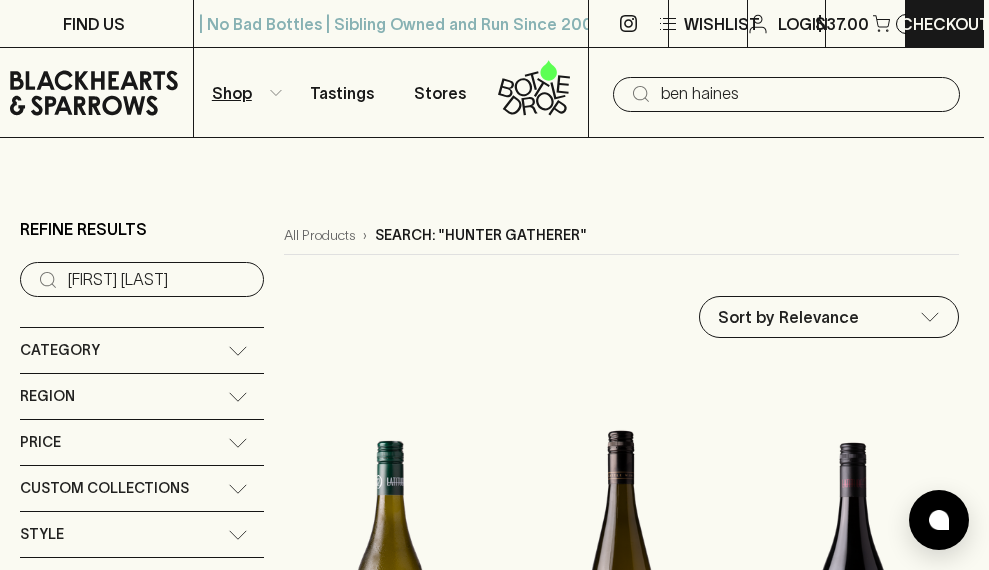 type on "ben haines" 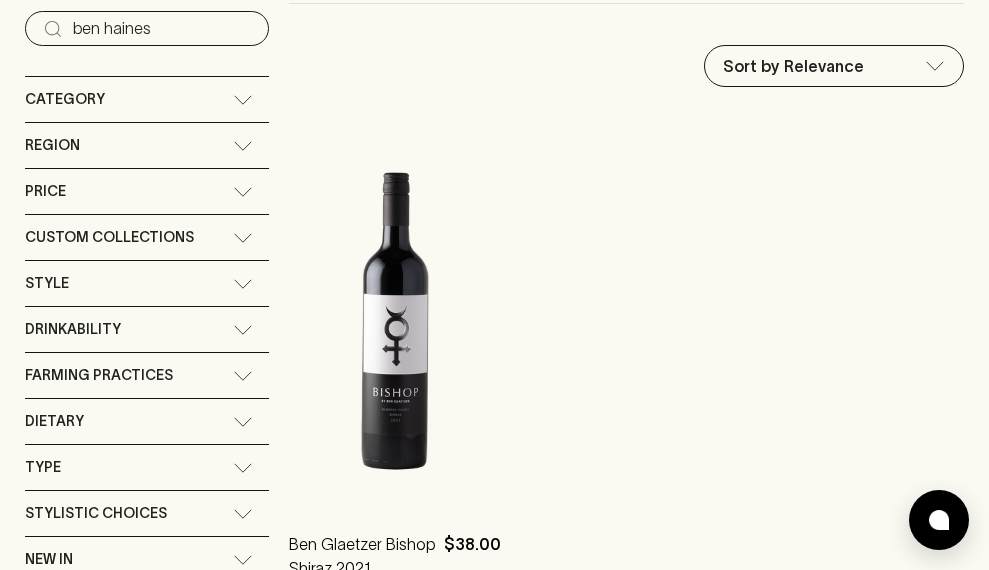 scroll, scrollTop: 0, scrollLeft: 0, axis: both 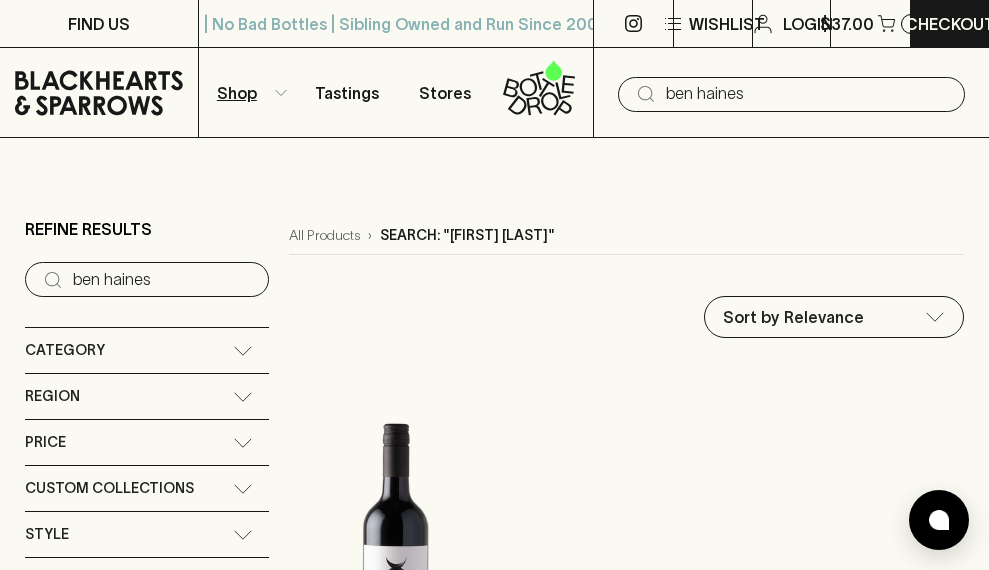 click on "ben haines" at bounding box center [807, 94] 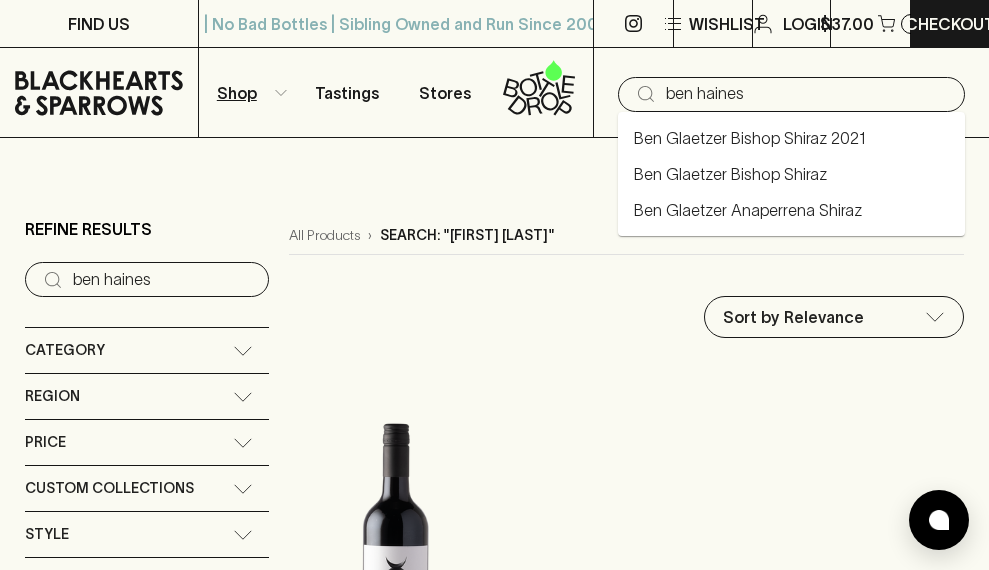 click on "ben haines" at bounding box center (807, 94) 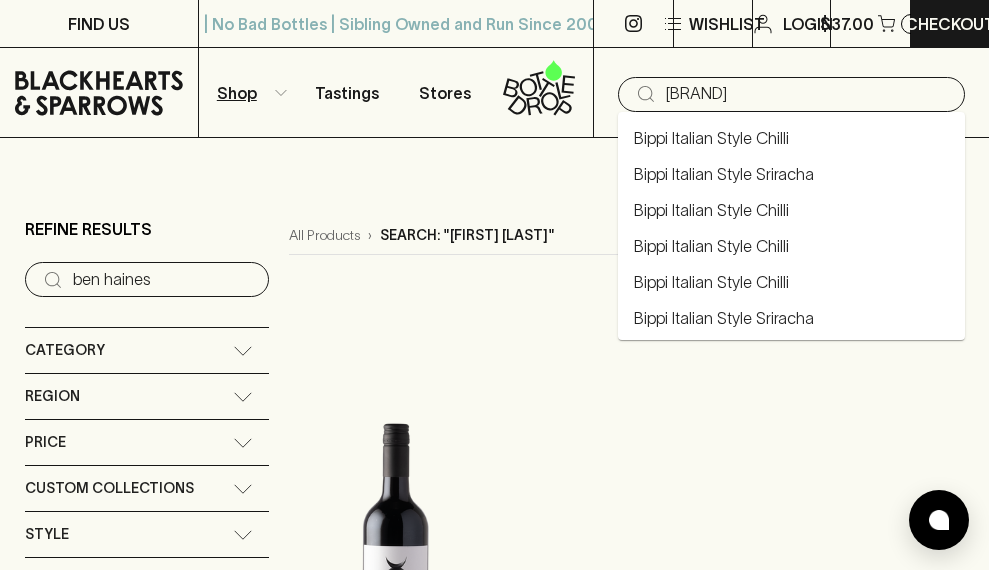 type on "[BRAND]" 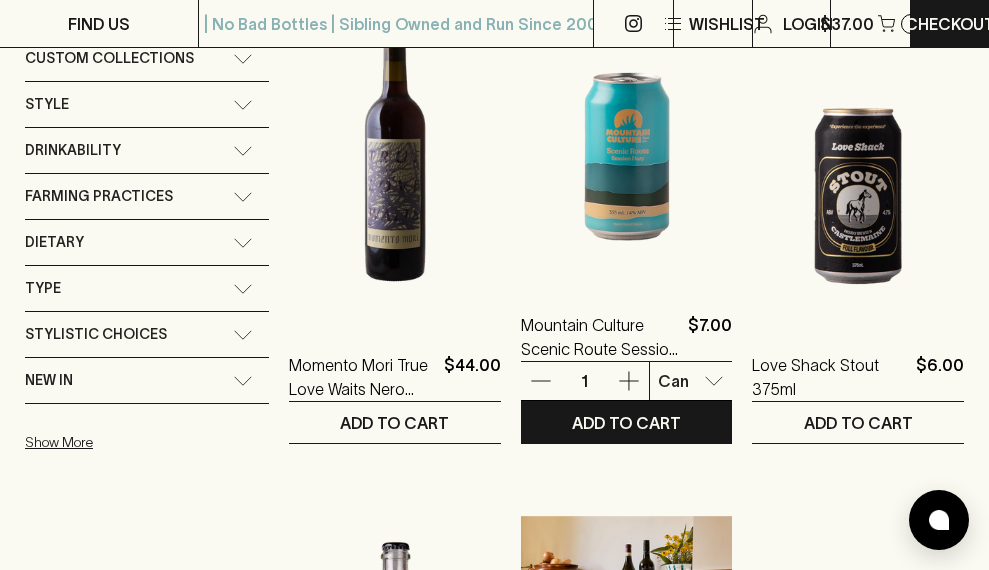 scroll, scrollTop: 431, scrollLeft: 0, axis: vertical 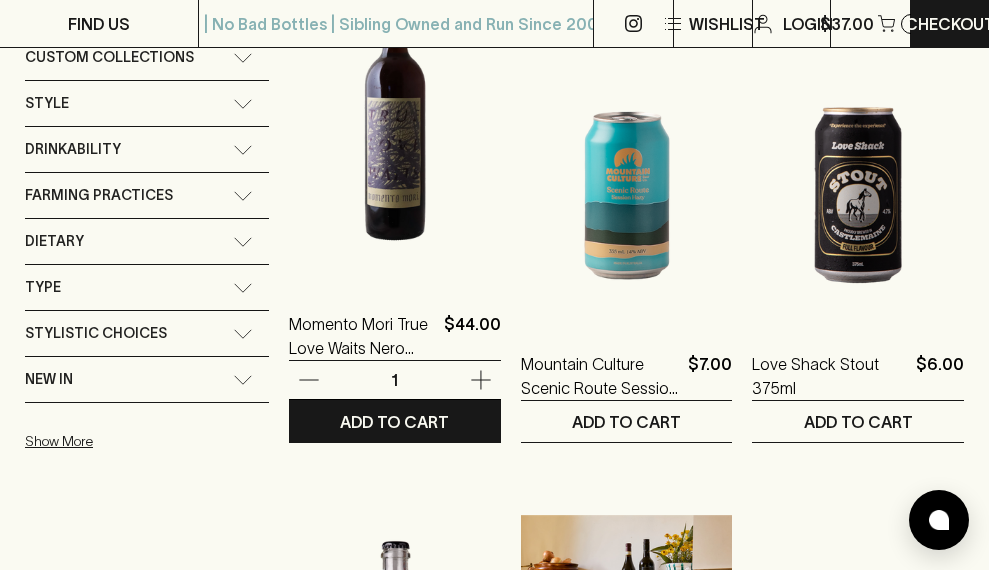 type 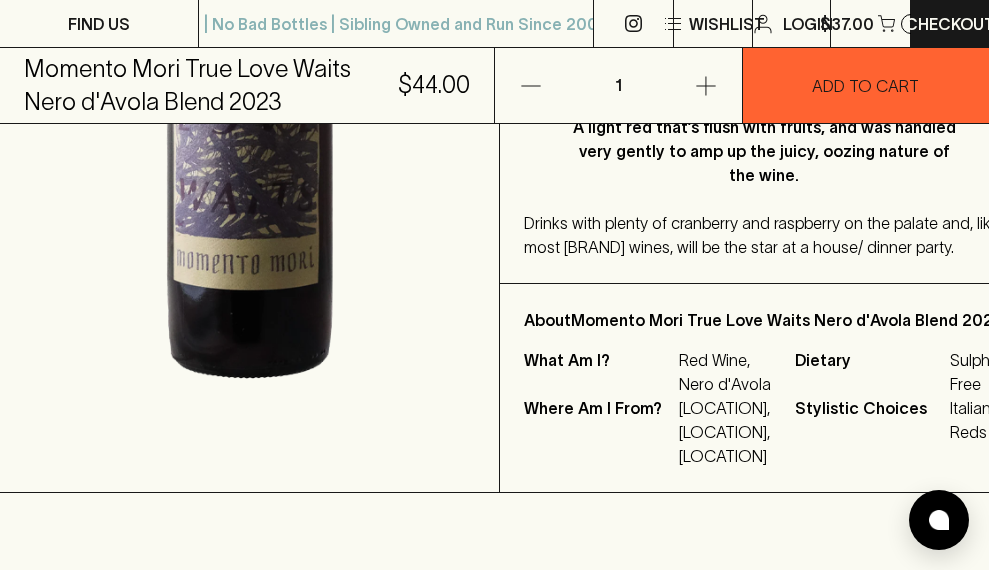 scroll, scrollTop: 668, scrollLeft: 39, axis: both 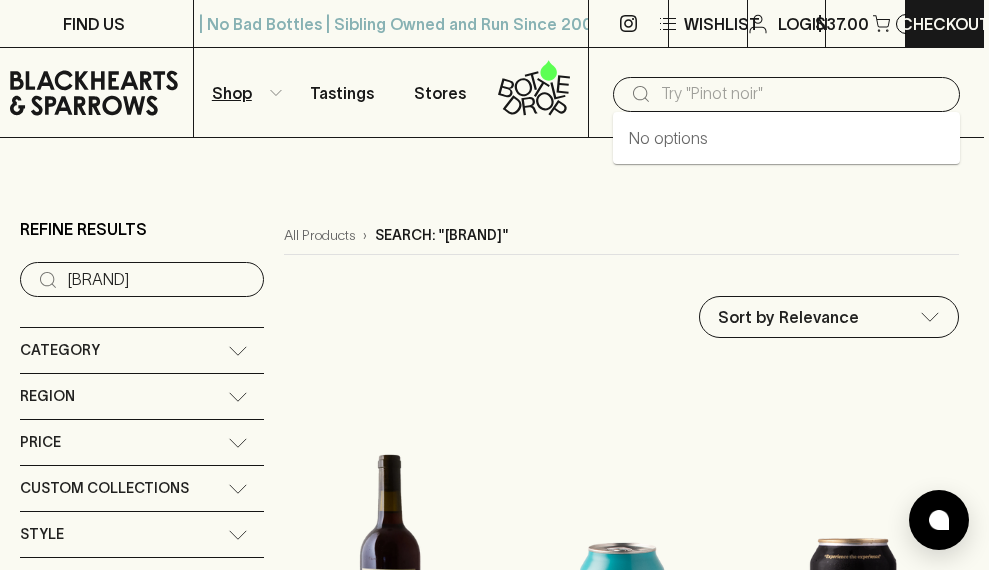 click at bounding box center (802, 94) 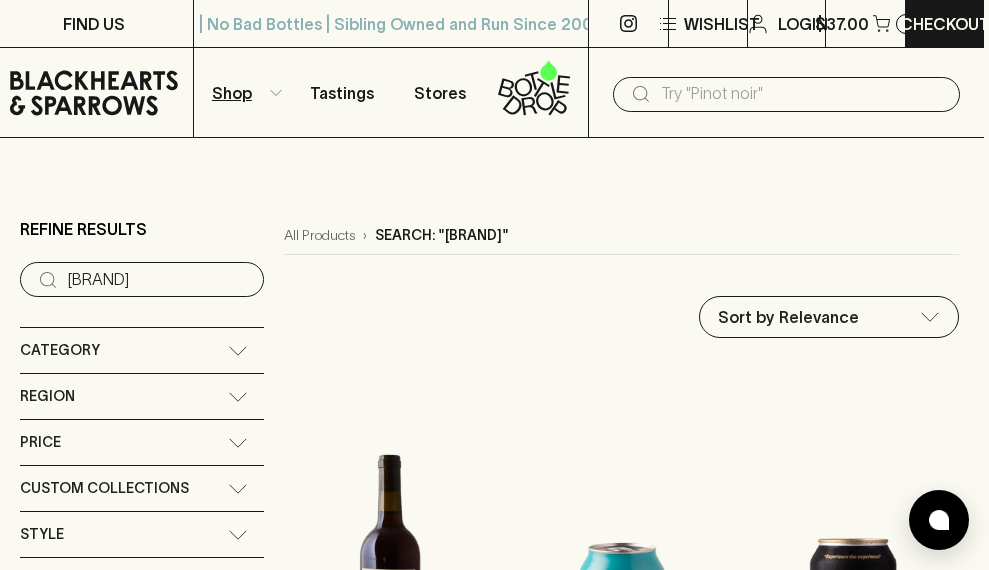 click at bounding box center (802, 94) 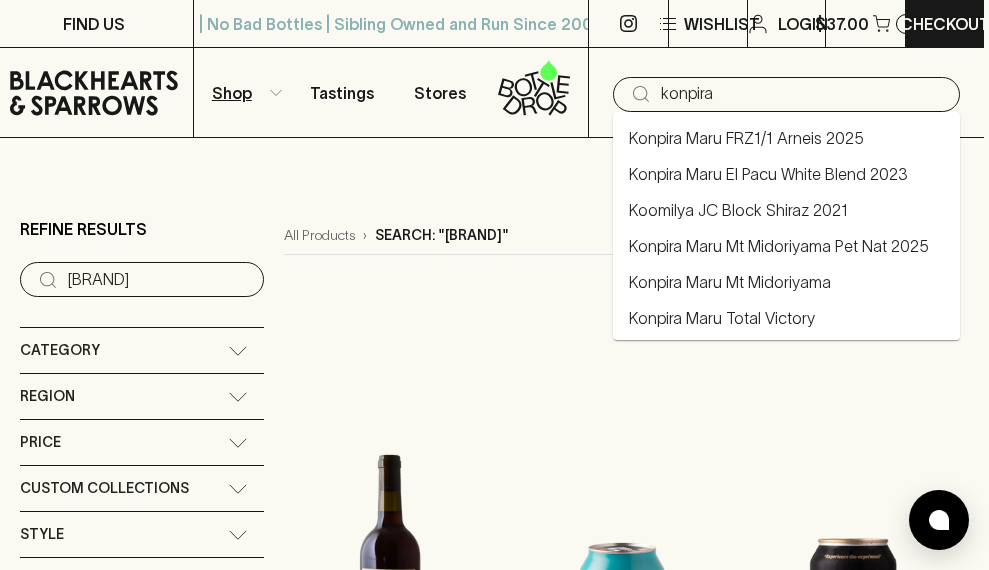 type on "konpira" 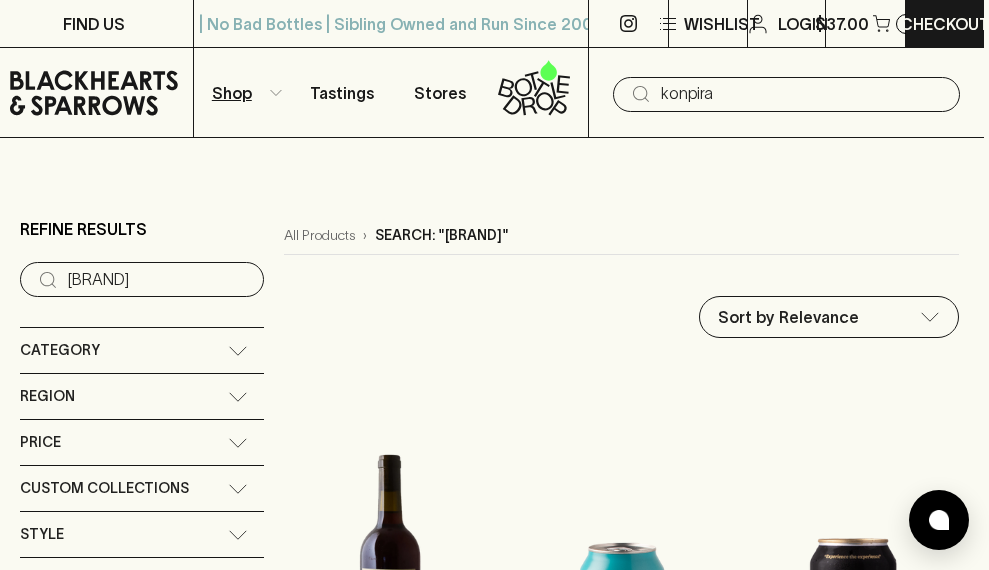 type on "konpira" 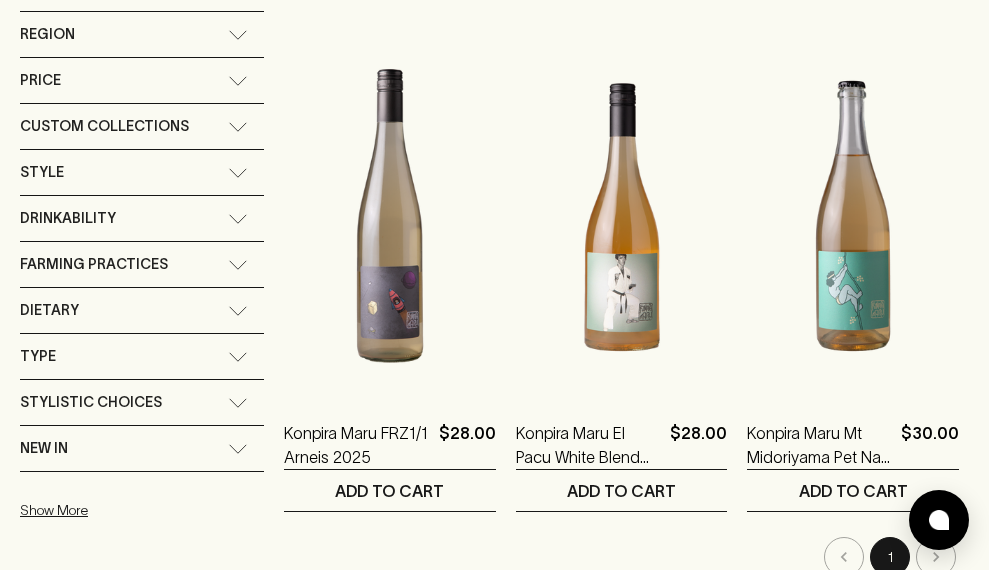 scroll, scrollTop: 0, scrollLeft: 5, axis: horizontal 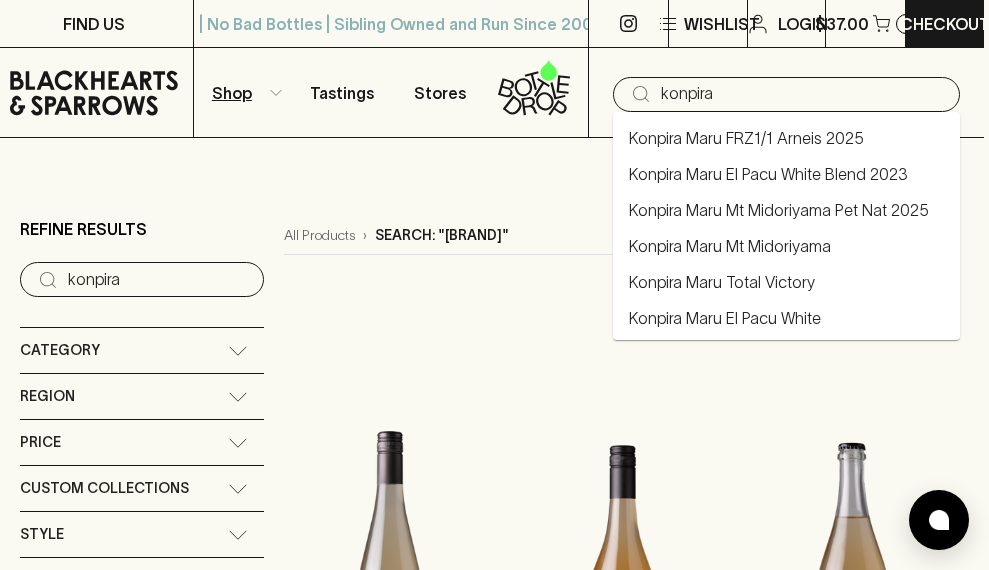 drag, startPoint x: 783, startPoint y: 99, endPoint x: 776, endPoint y: 89, distance: 12.206555 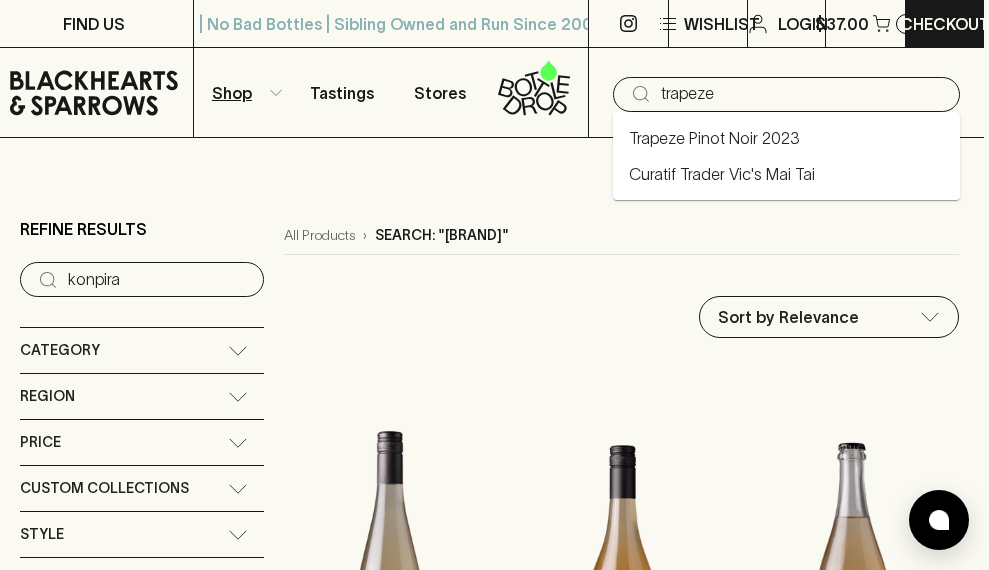 click on "Trapeze Pinot Noir 2023" at bounding box center [714, 138] 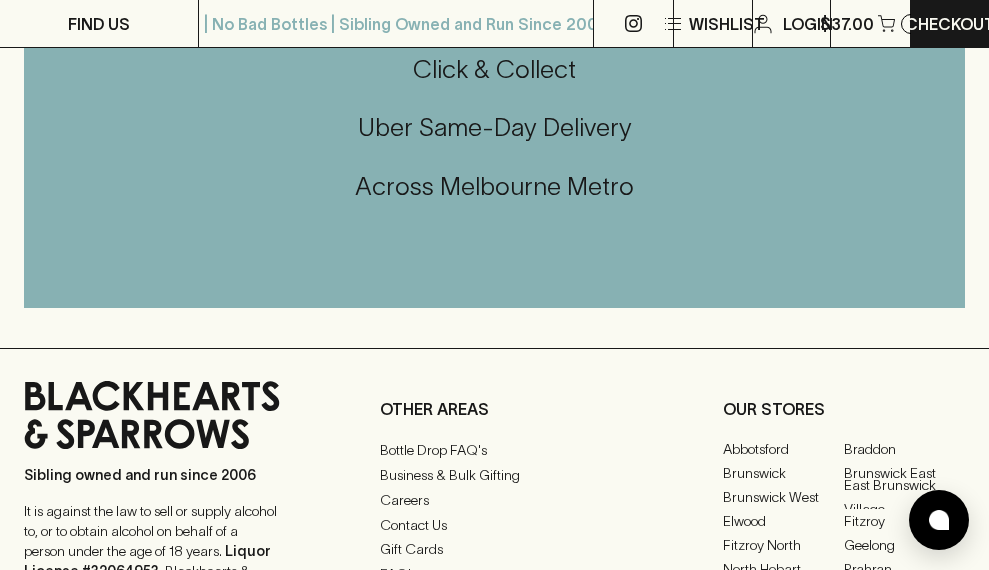 scroll, scrollTop: 0, scrollLeft: 0, axis: both 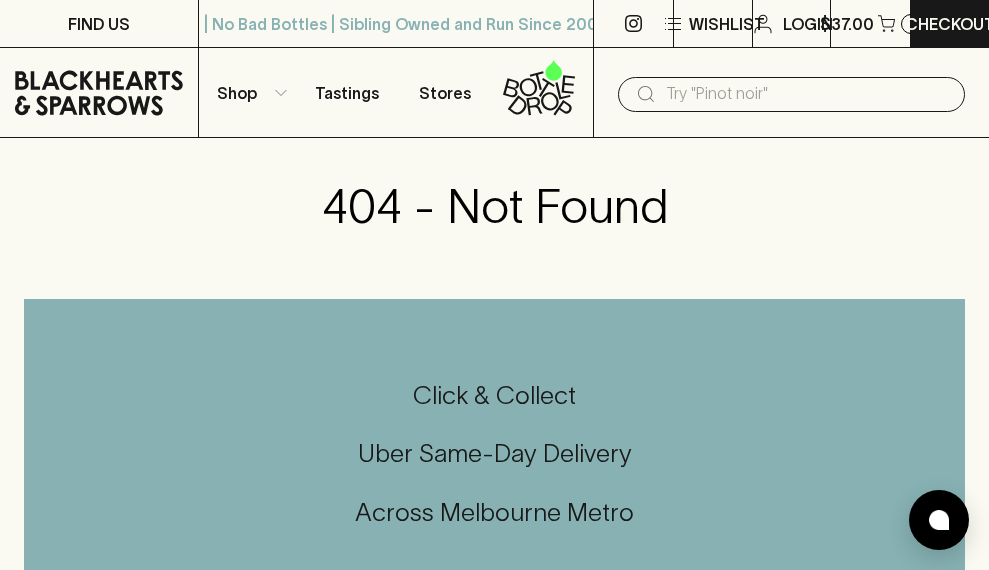 click at bounding box center [807, 94] 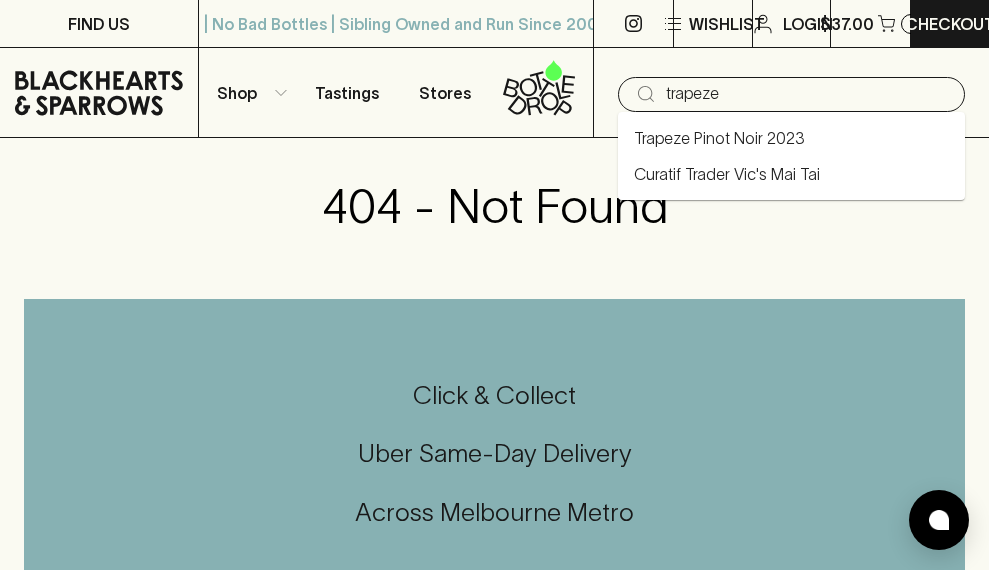 type on "trapeze" 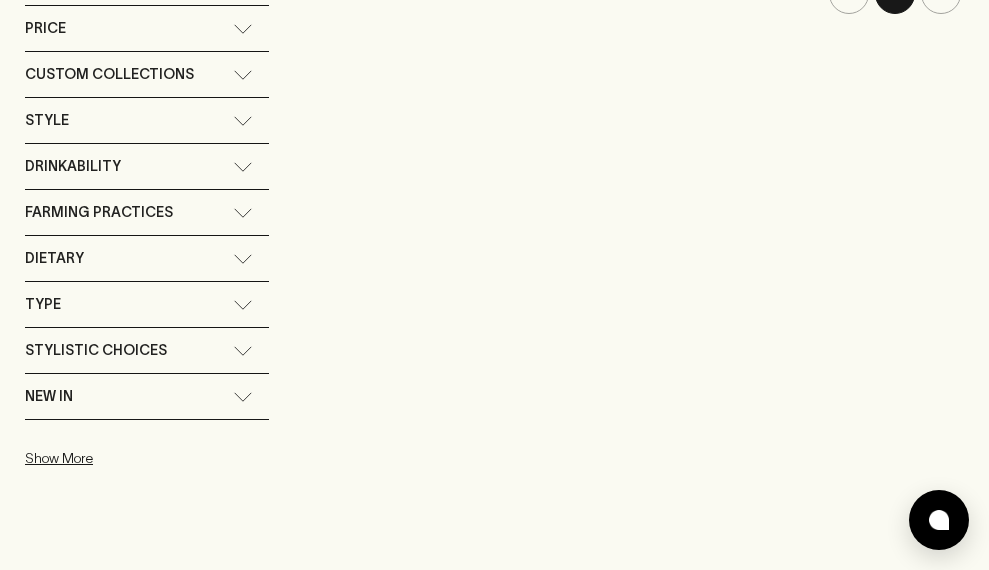 scroll, scrollTop: 0, scrollLeft: 0, axis: both 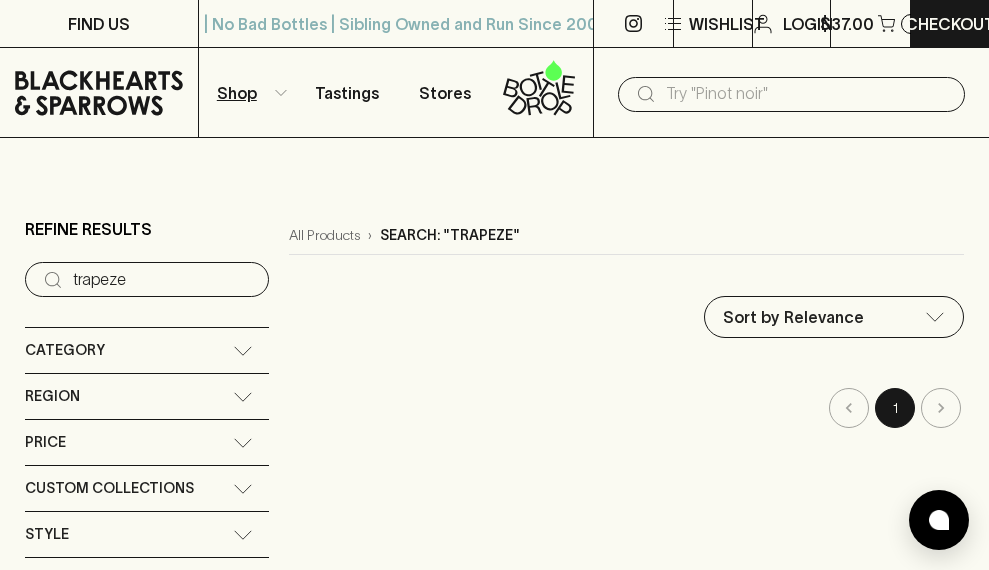 click at bounding box center (807, 94) 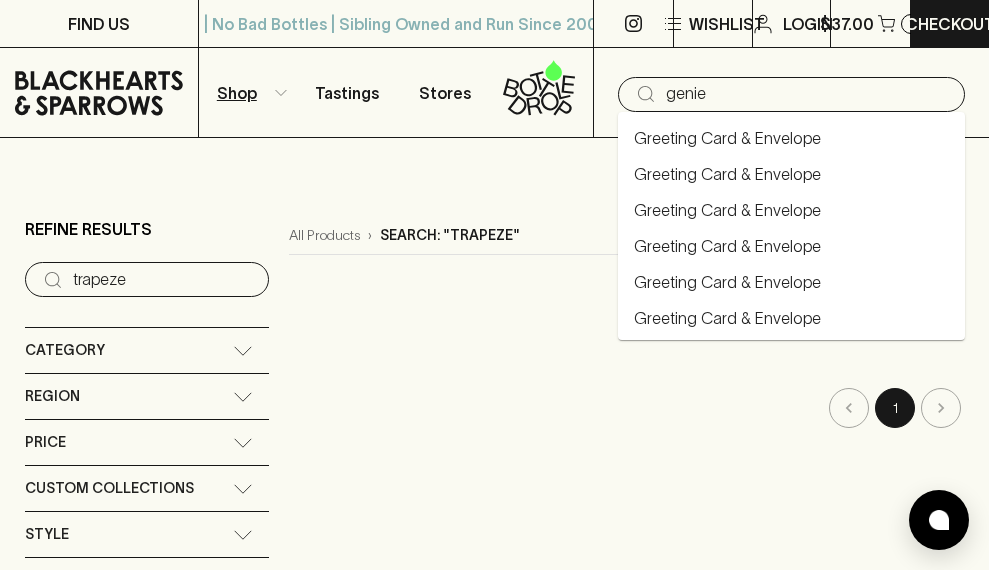 type on "genie" 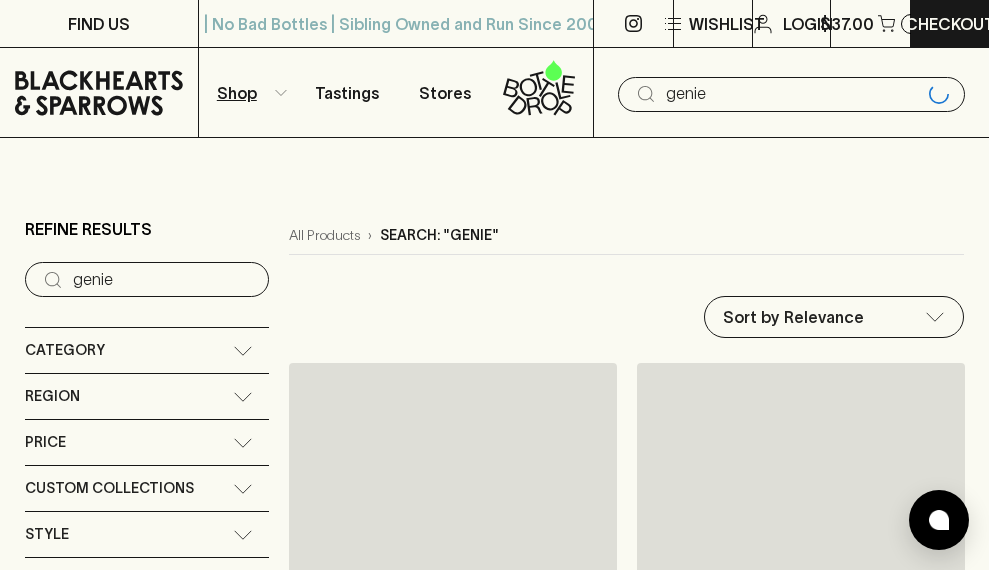 type on "genie" 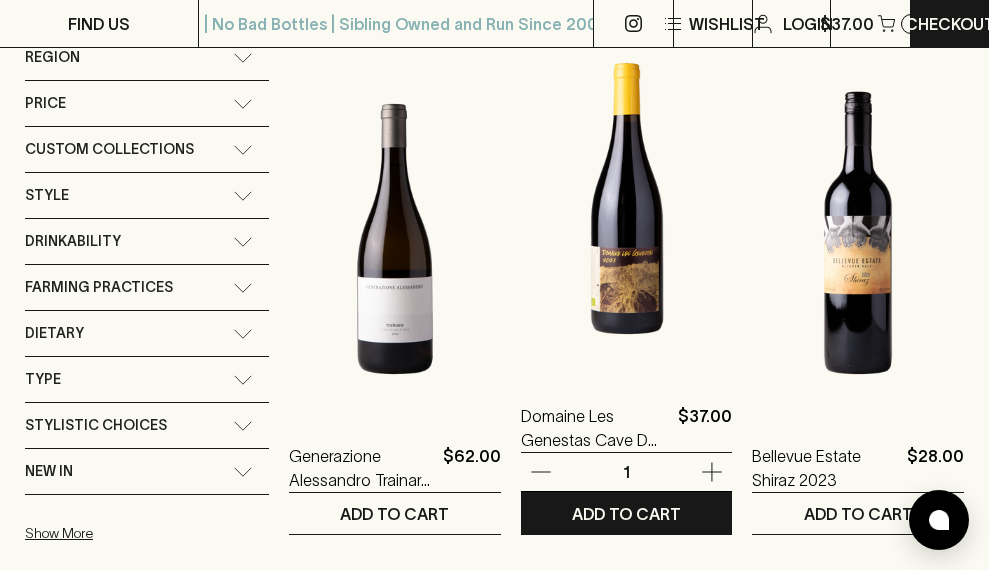 scroll, scrollTop: 0, scrollLeft: 0, axis: both 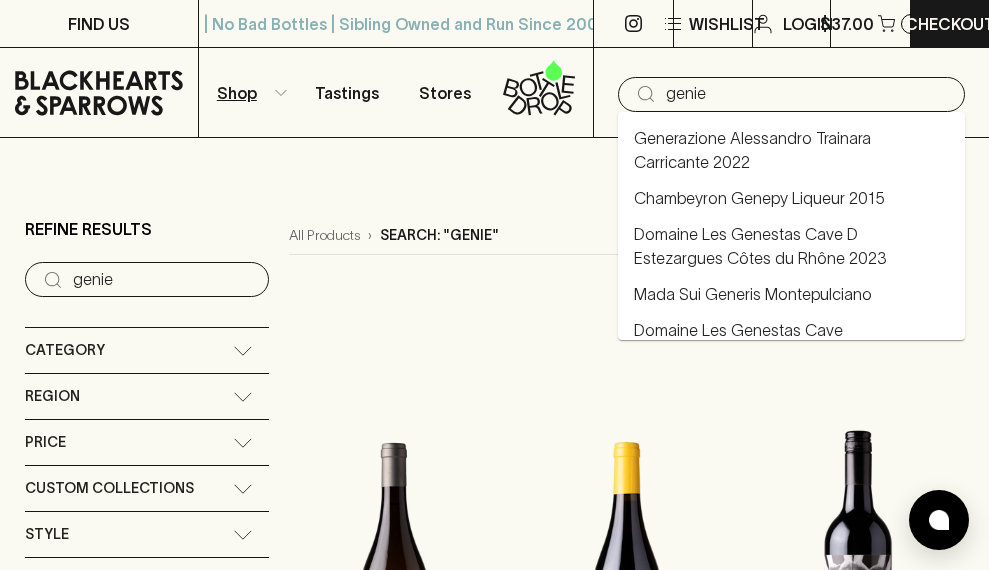 click on "genie" at bounding box center (807, 94) 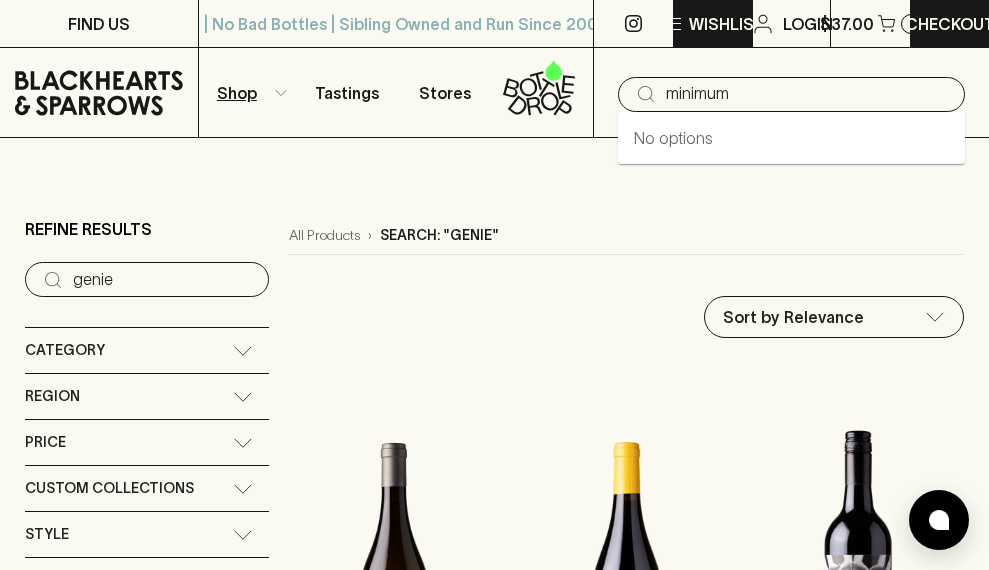type on "minimum" 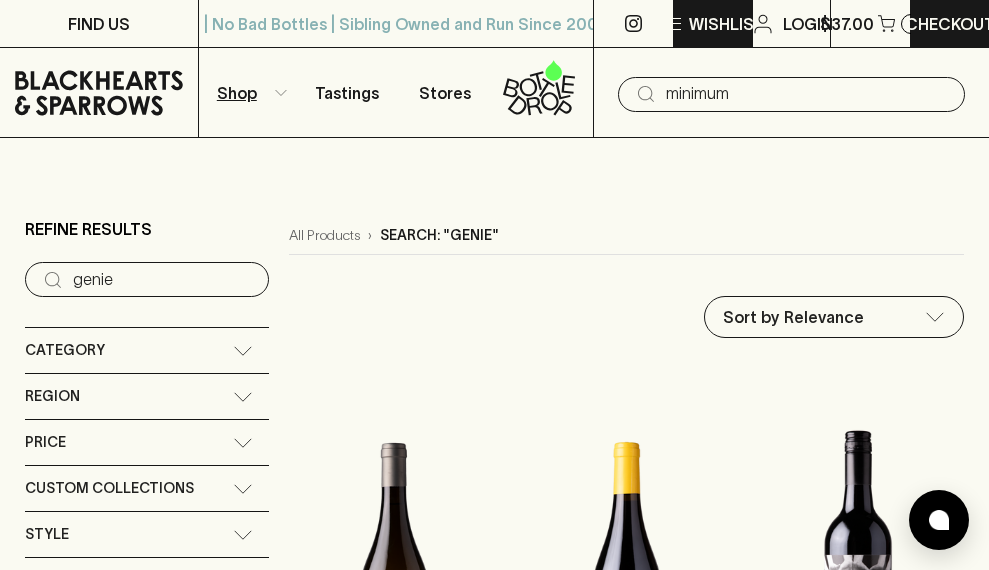 type 